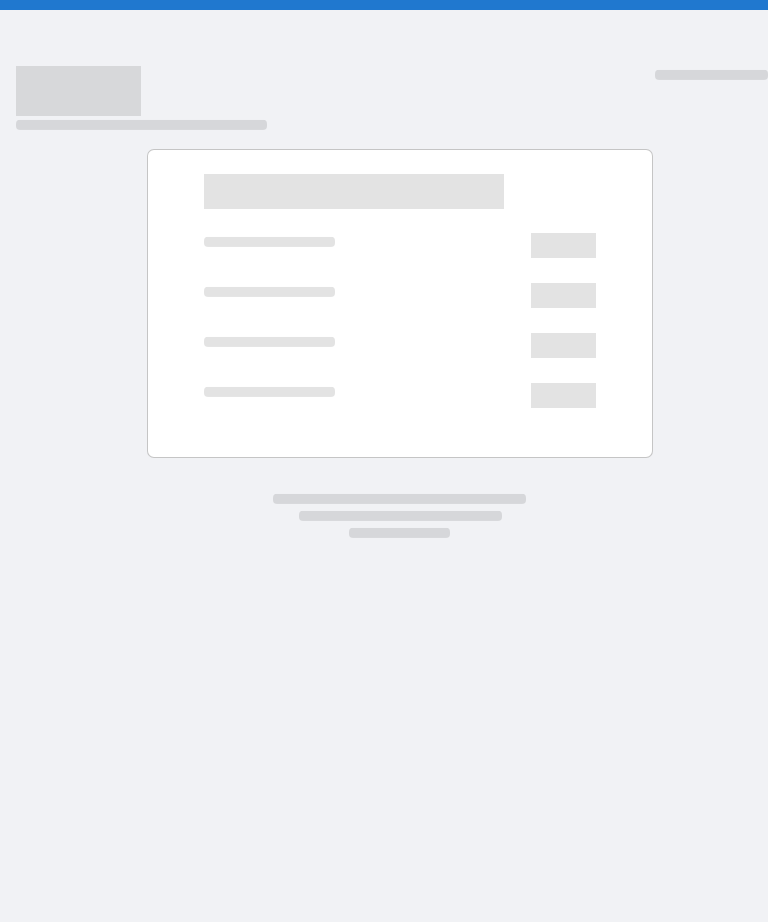 scroll, scrollTop: 0, scrollLeft: 0, axis: both 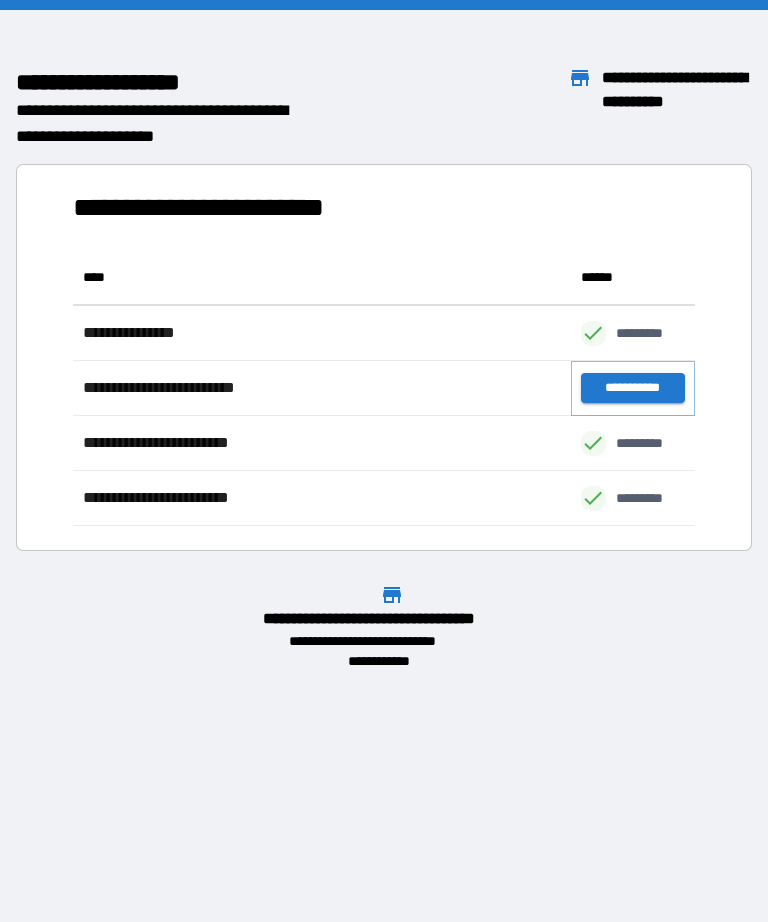 click on "**********" at bounding box center [633, 388] 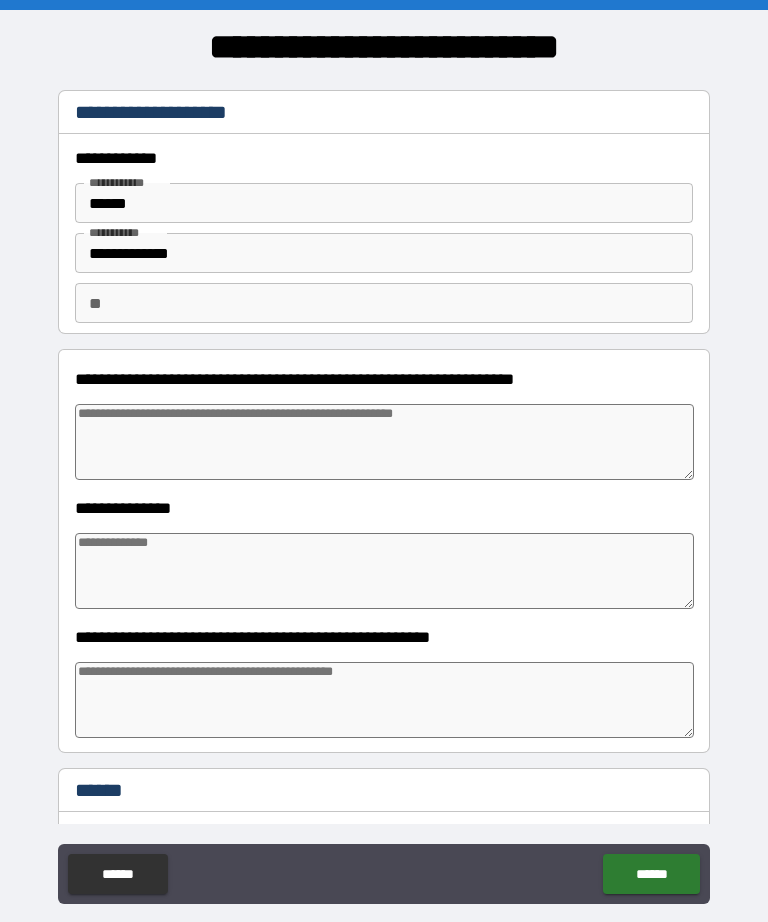 click at bounding box center (384, 442) 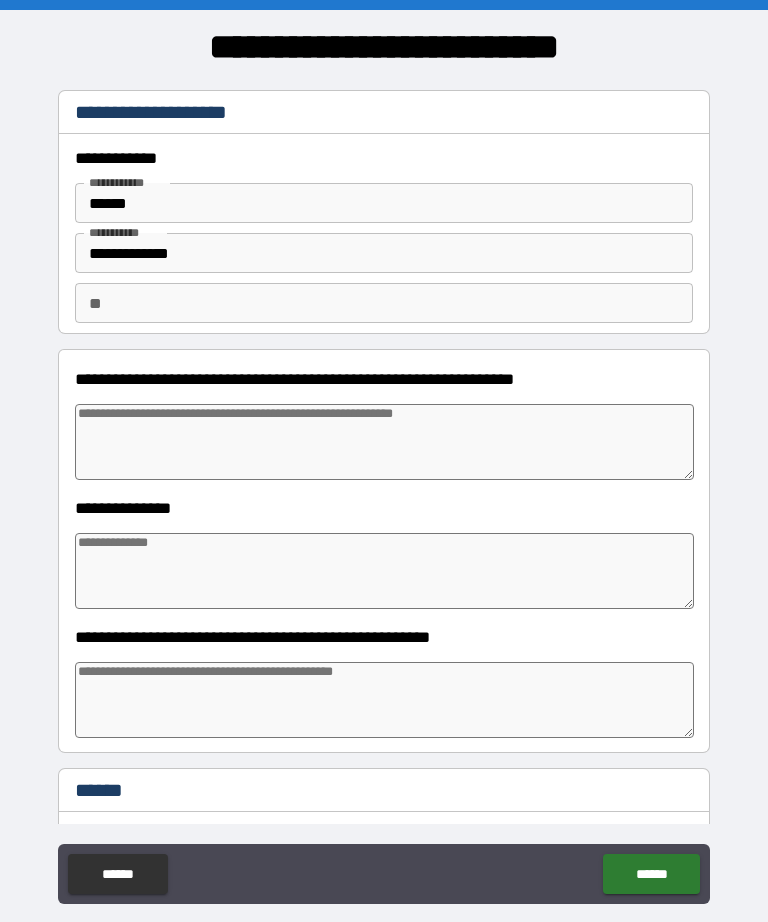 type on "*" 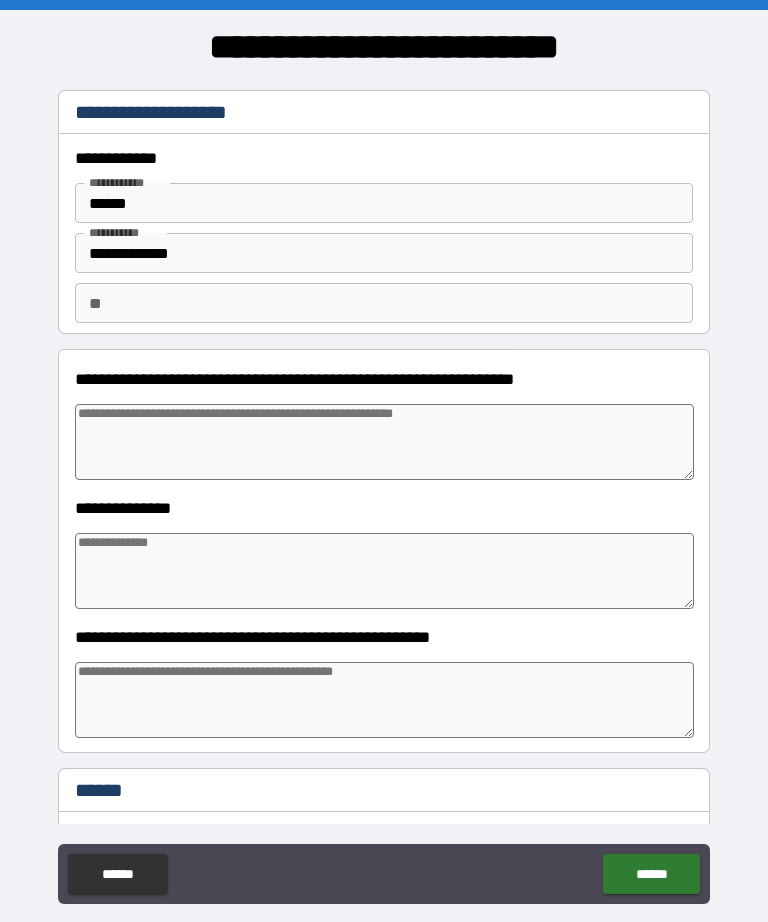 type on "*" 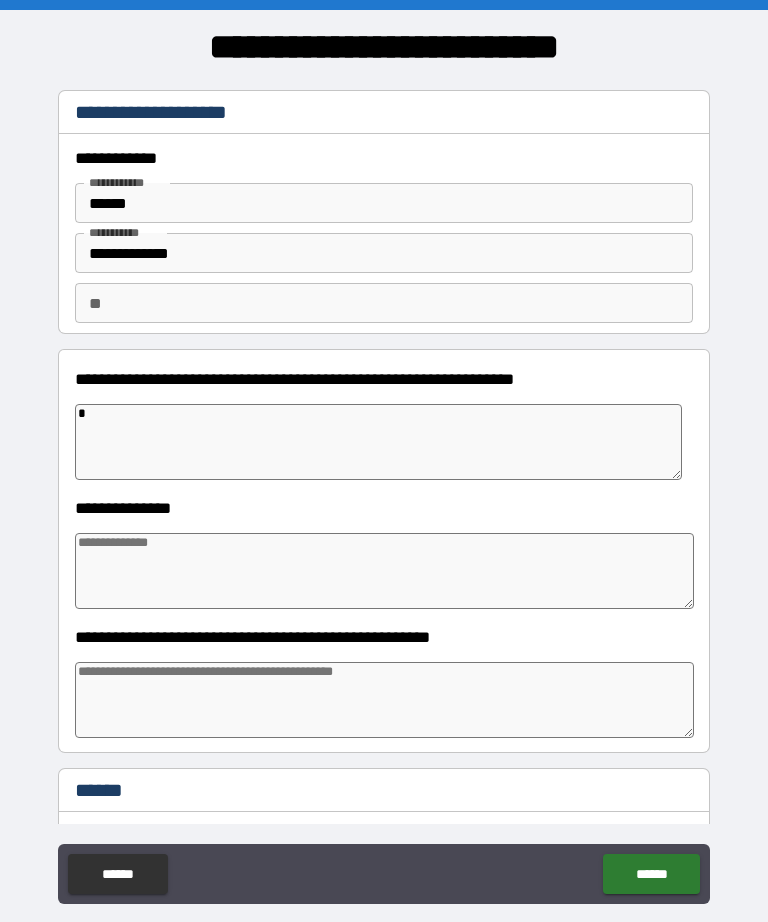 type on "**" 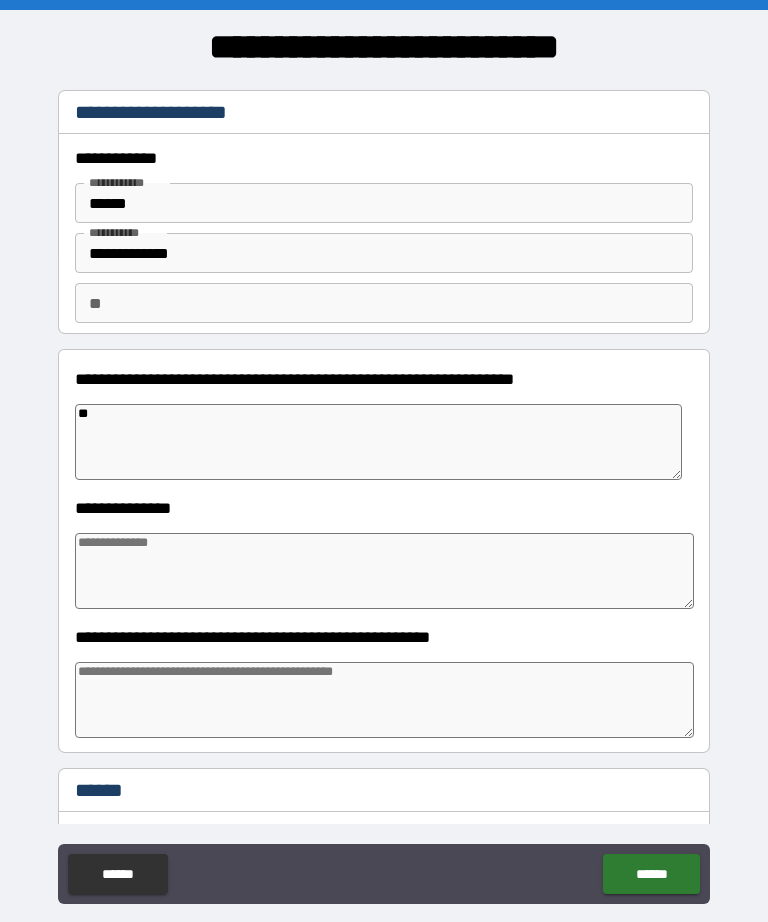 type on "*" 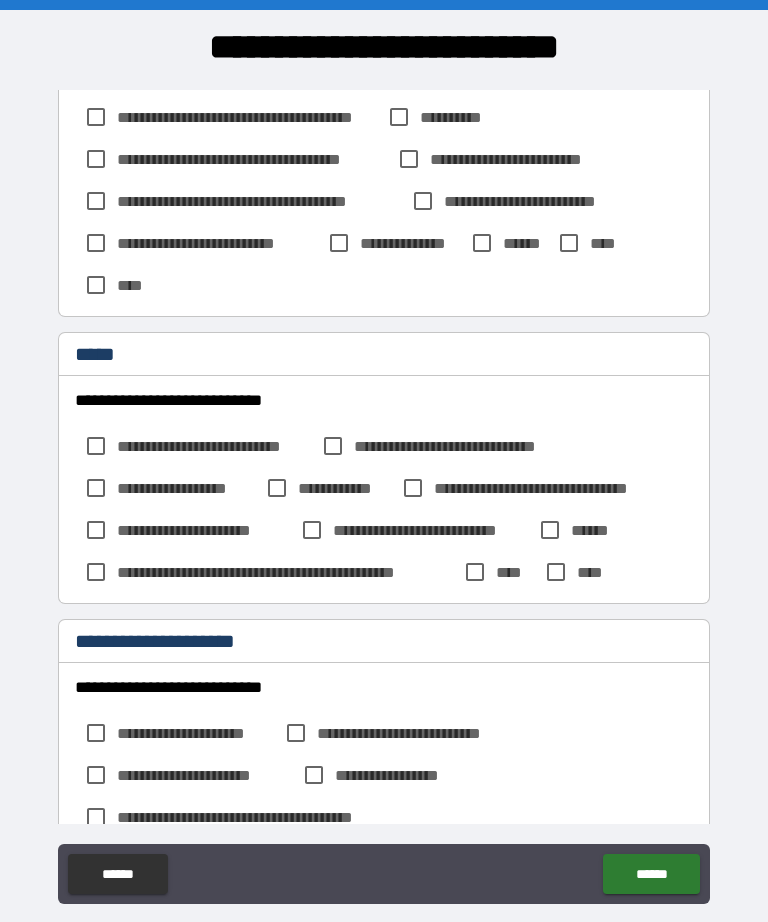 scroll, scrollTop: 1623, scrollLeft: 0, axis: vertical 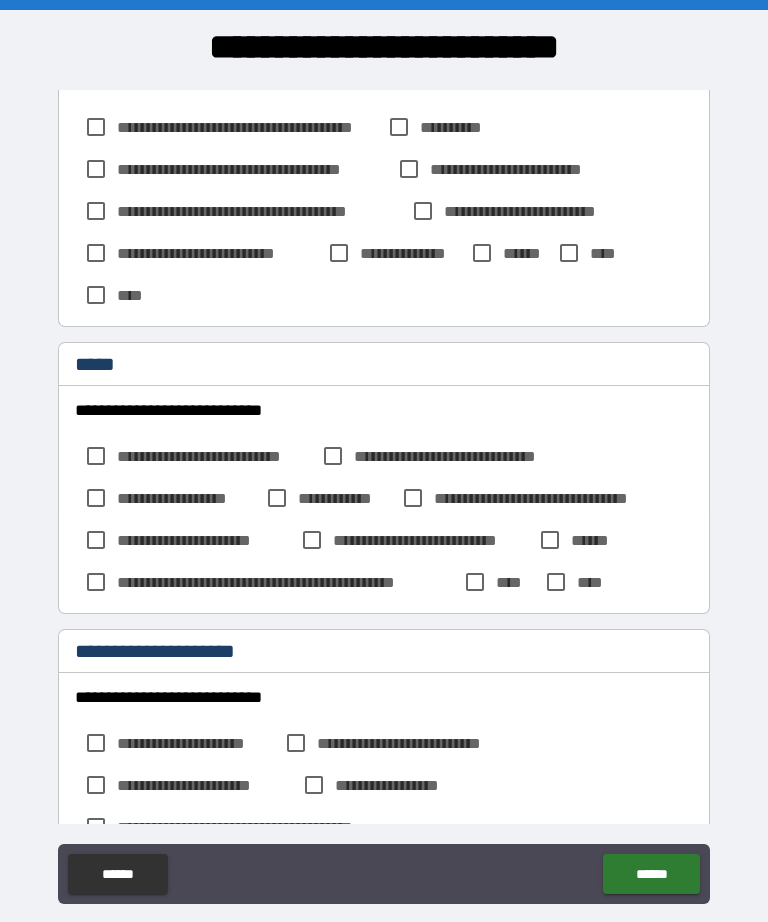 type on "**" 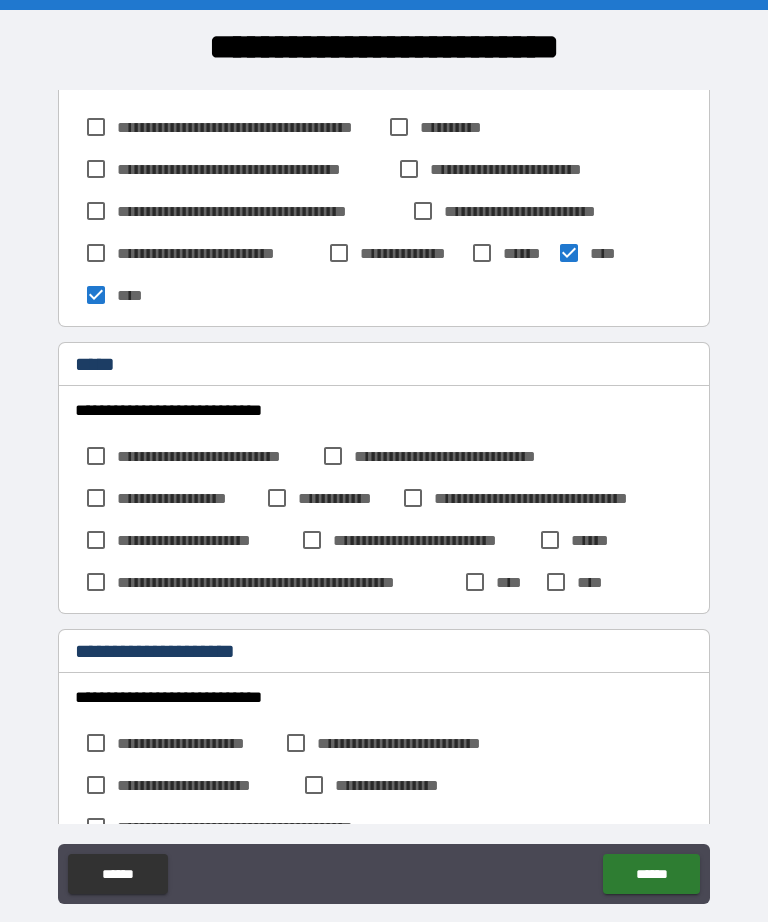 type on "*" 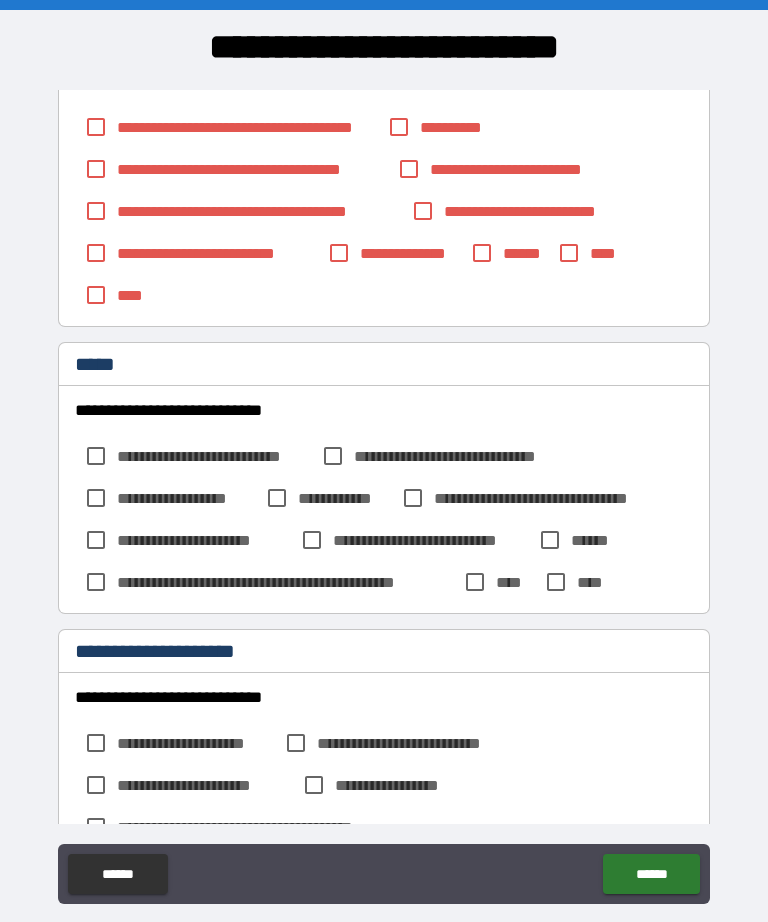 type on "*" 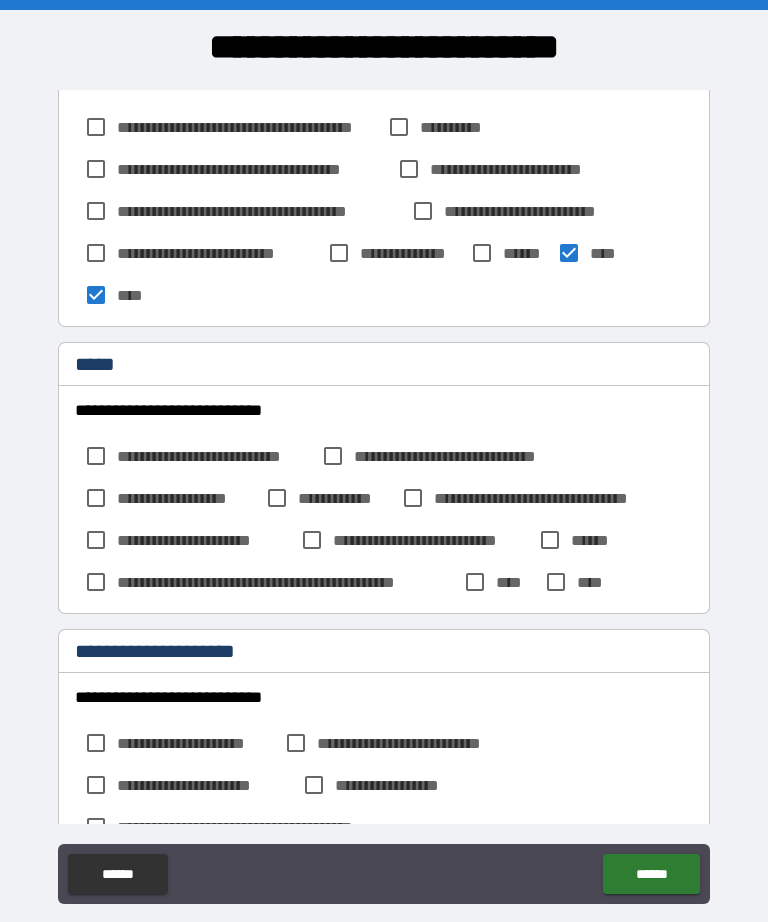 type on "*" 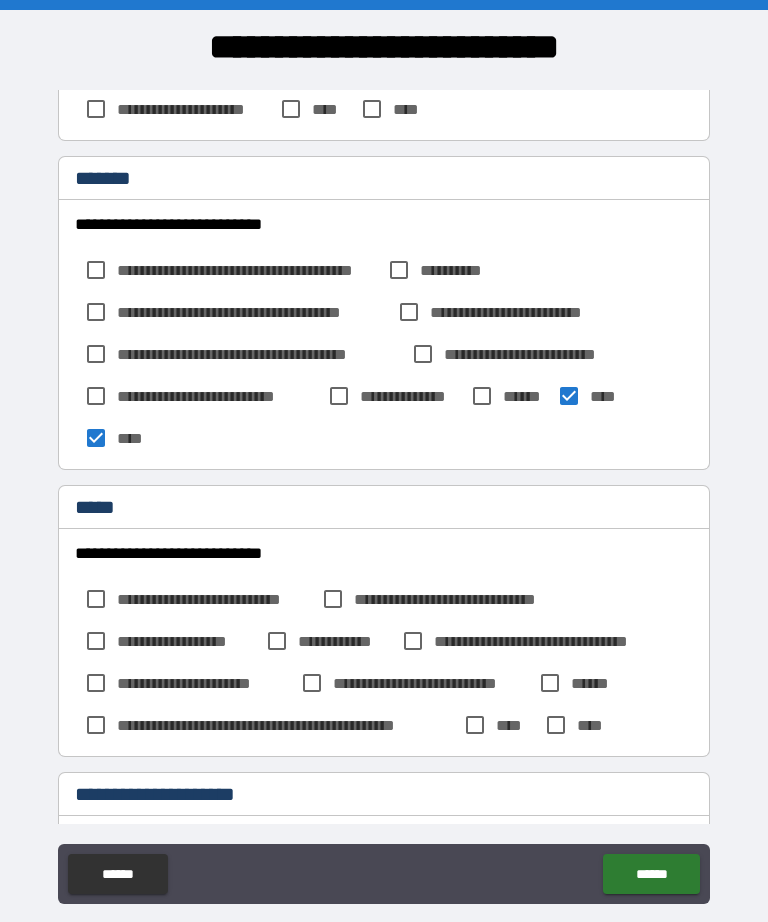 scroll, scrollTop: 1453, scrollLeft: 0, axis: vertical 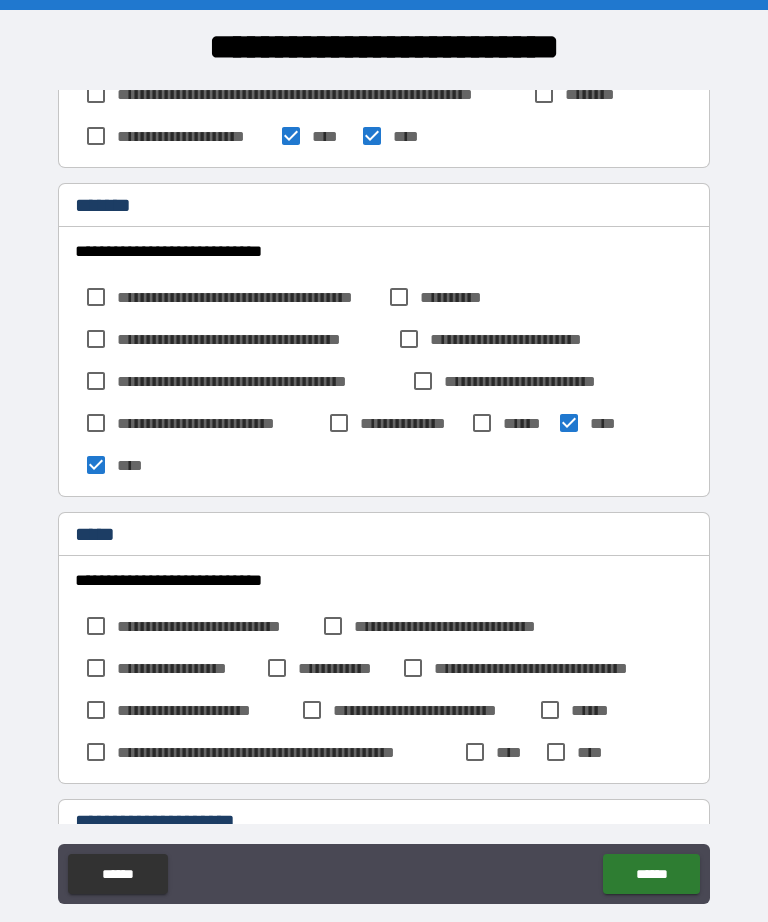 type on "*" 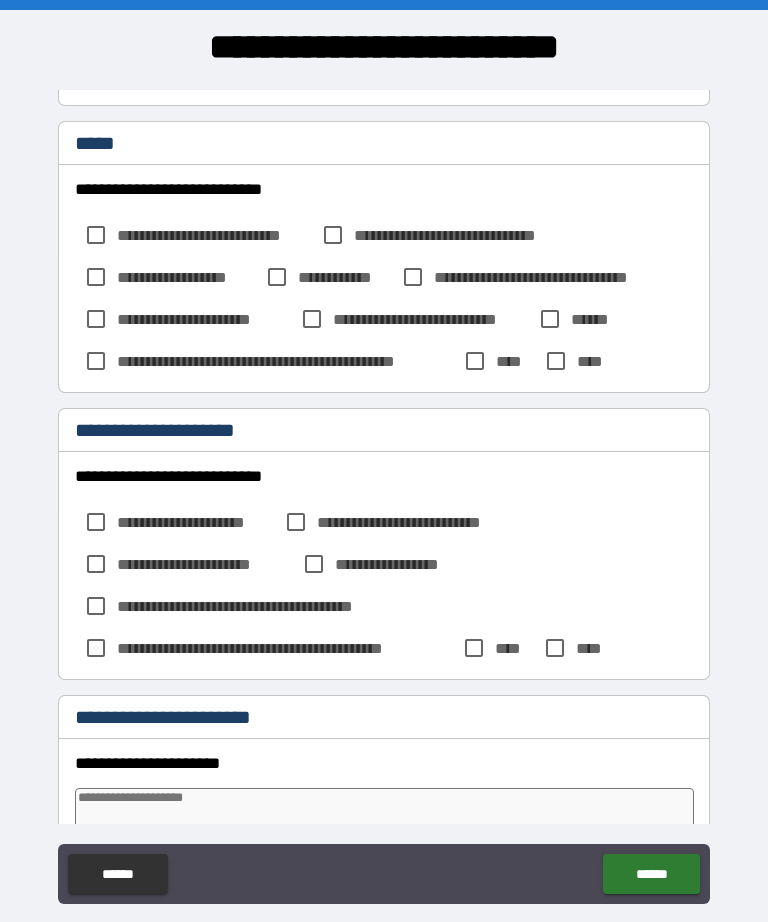 scroll, scrollTop: 1845, scrollLeft: 0, axis: vertical 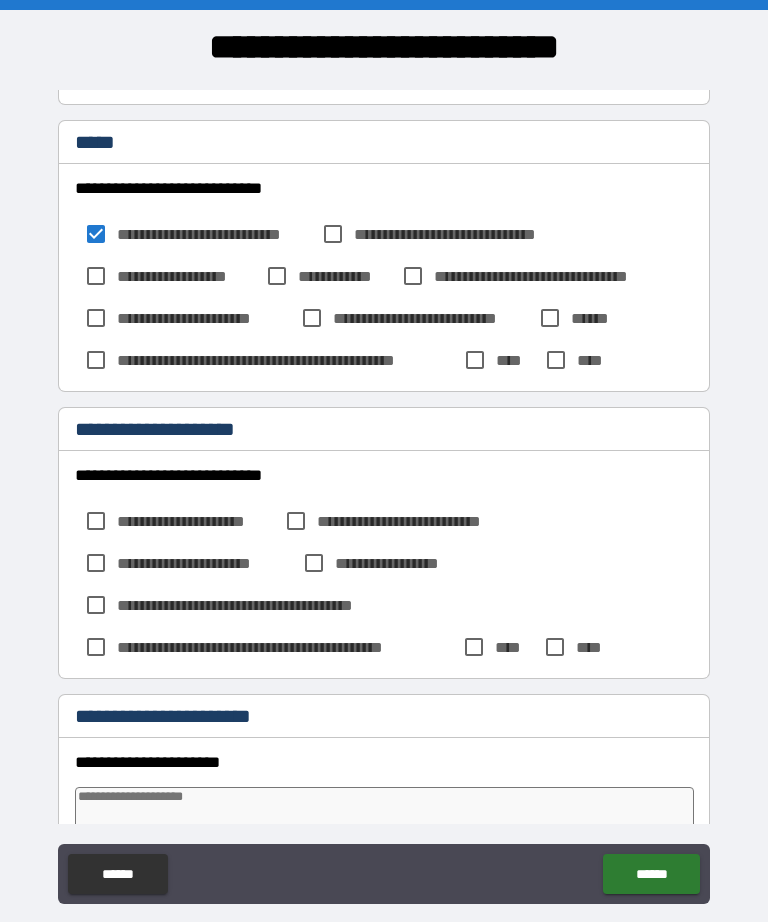 type on "*" 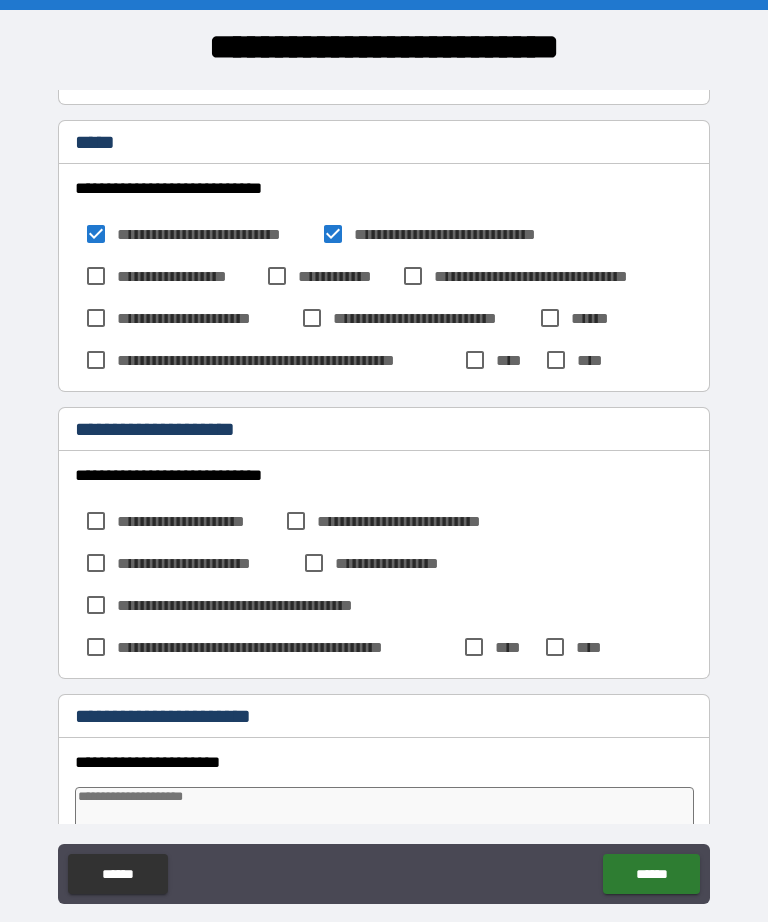 type on "*" 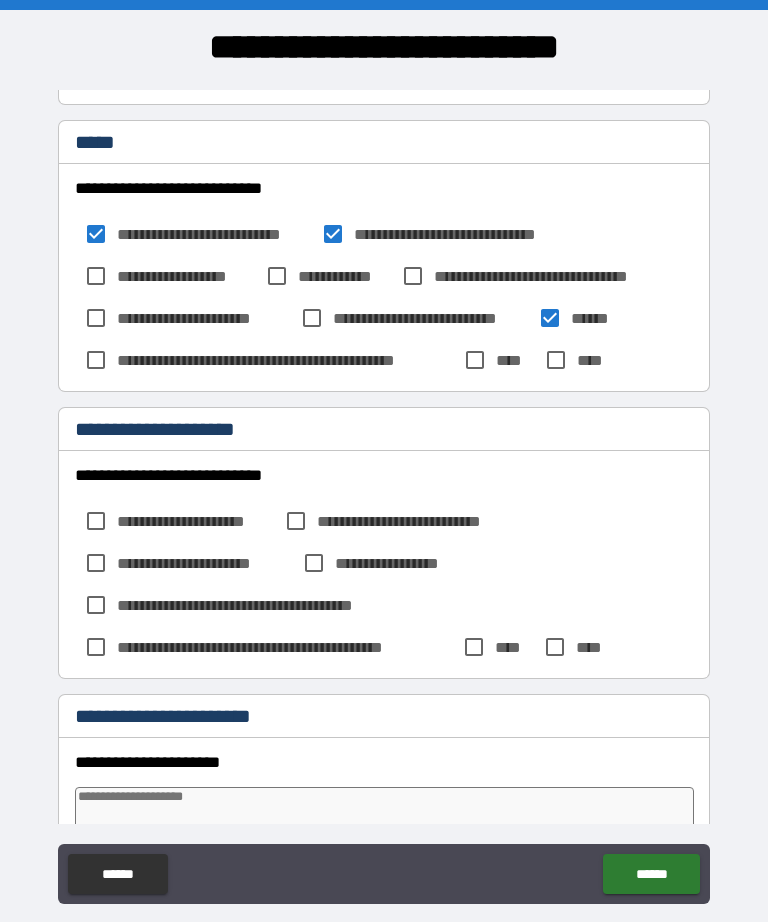 type on "*" 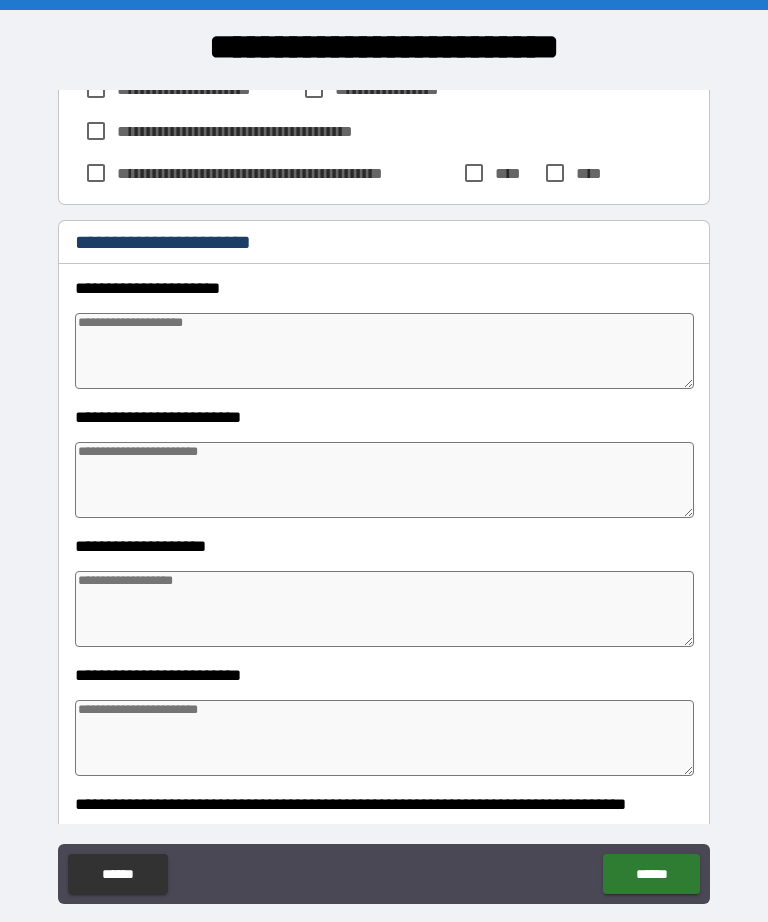 scroll, scrollTop: 2320, scrollLeft: 0, axis: vertical 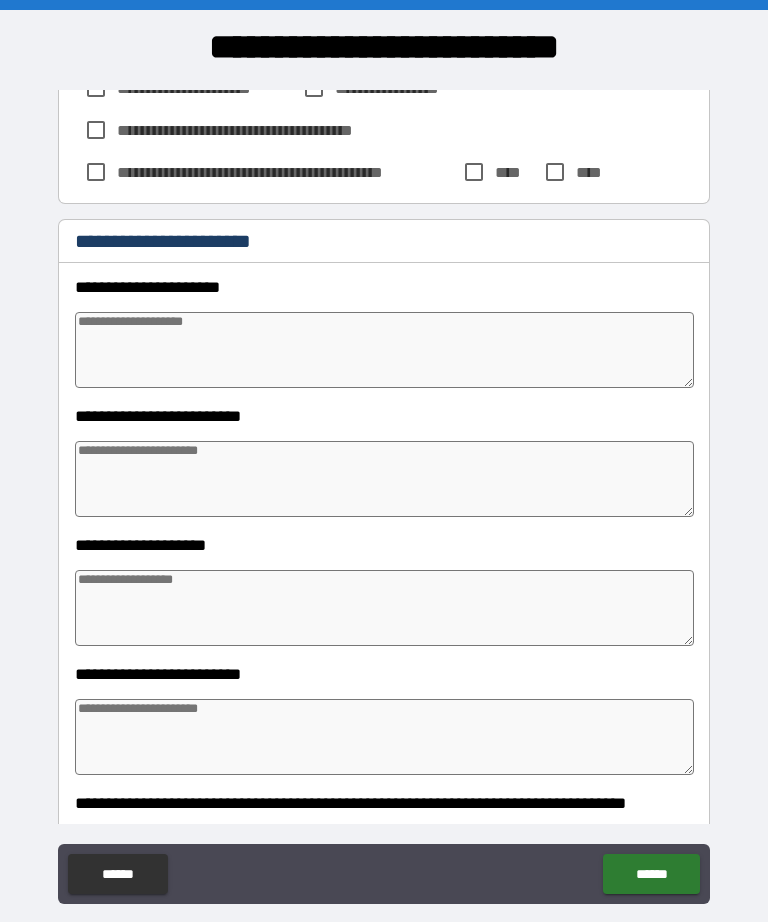 click at bounding box center [384, 350] 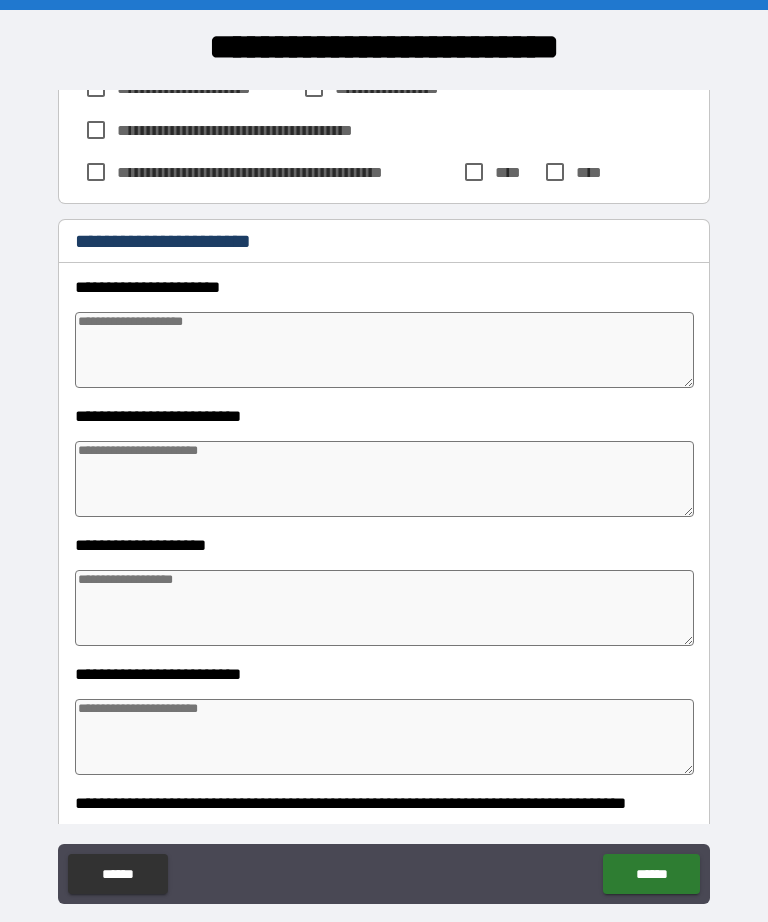 type on "*" 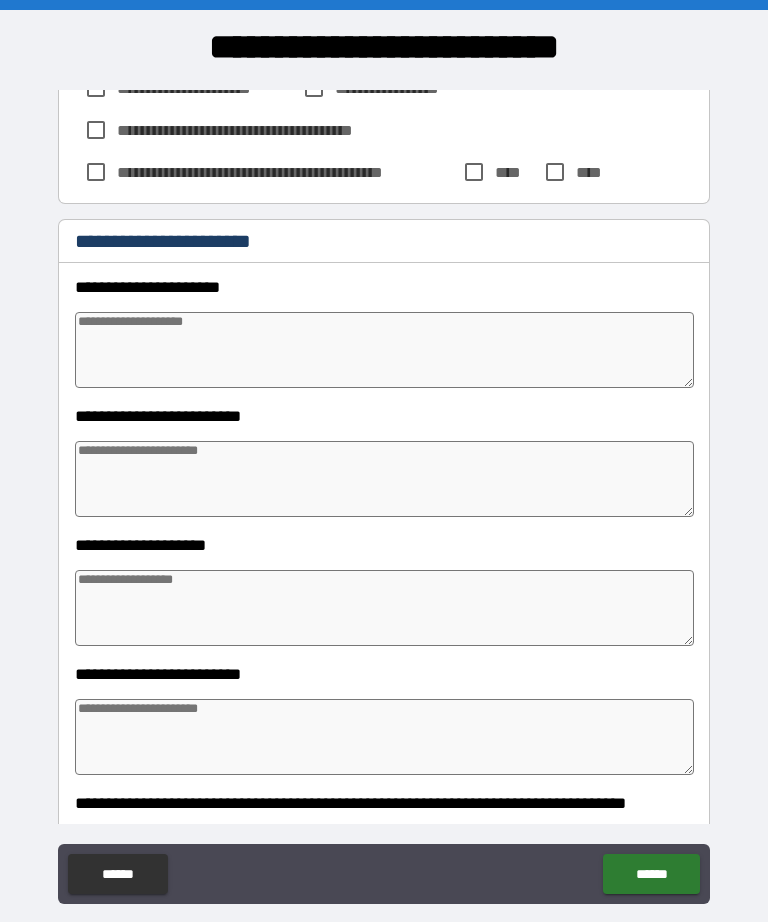 type on "*" 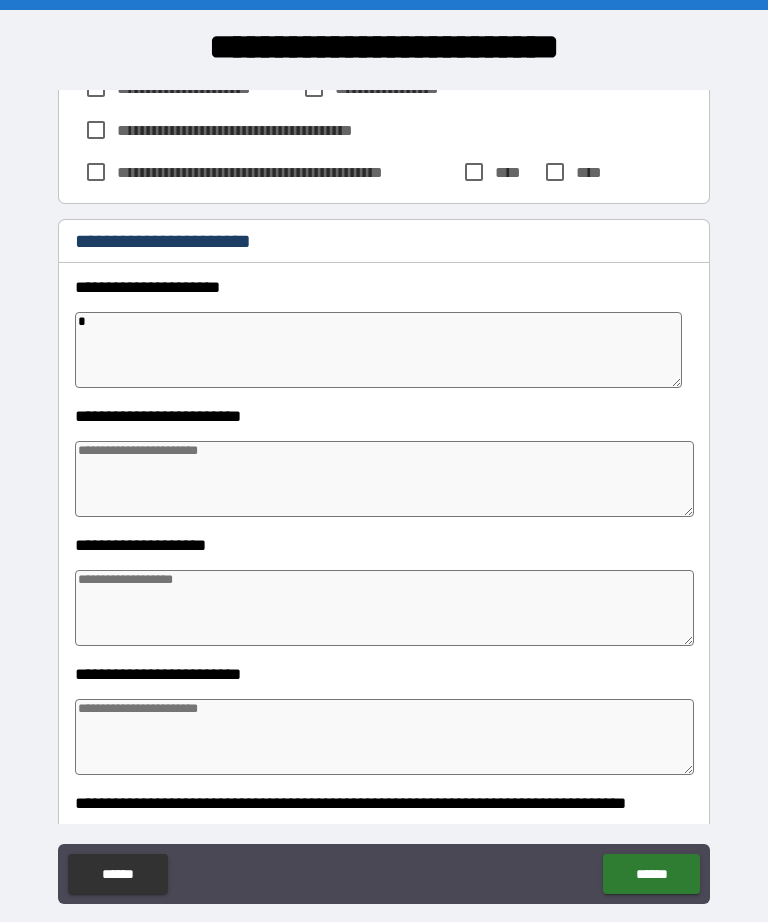 type on "*" 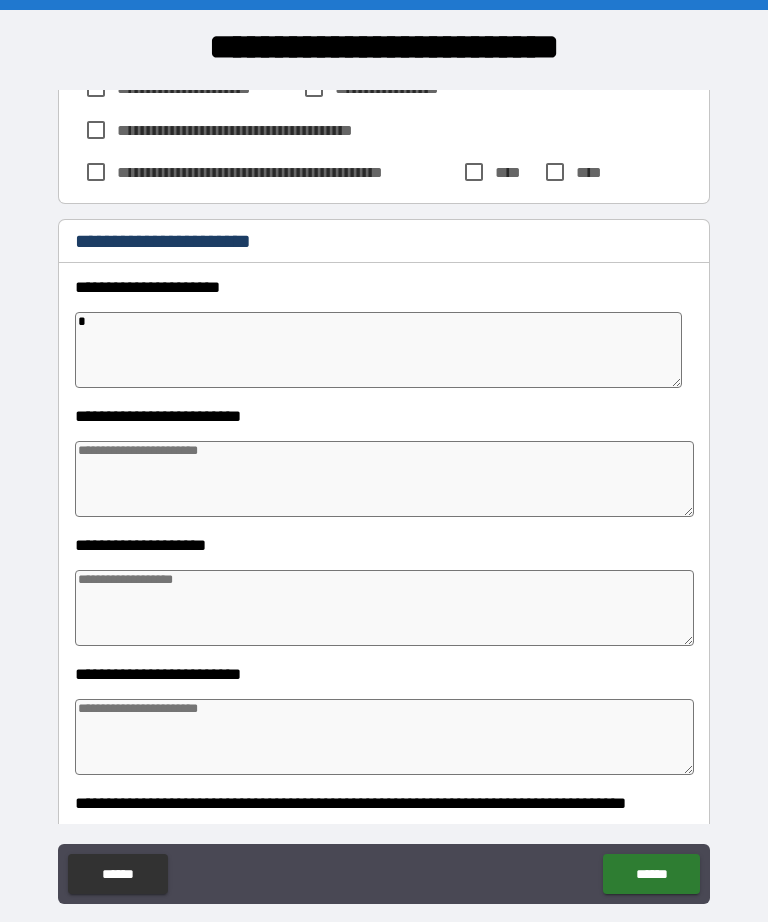 type on "*" 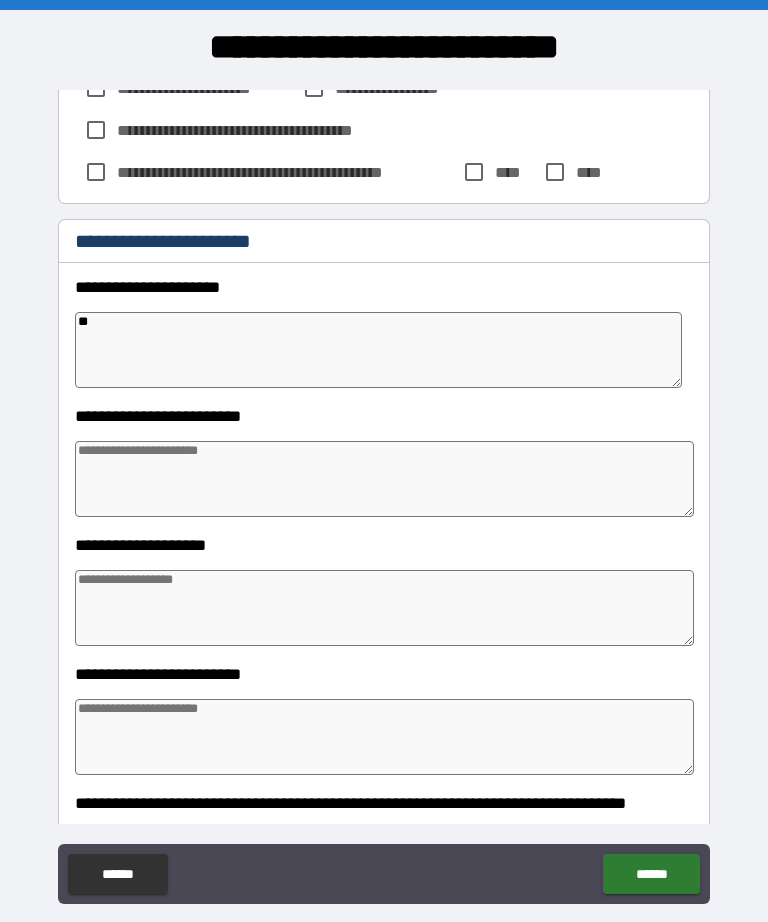 type on "***" 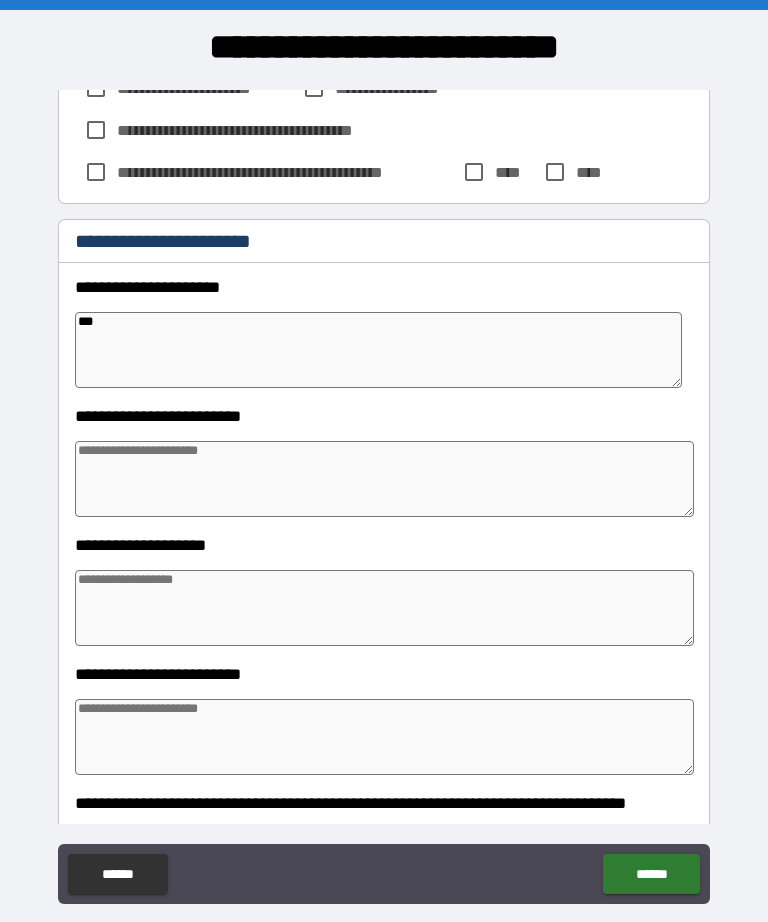type on "*" 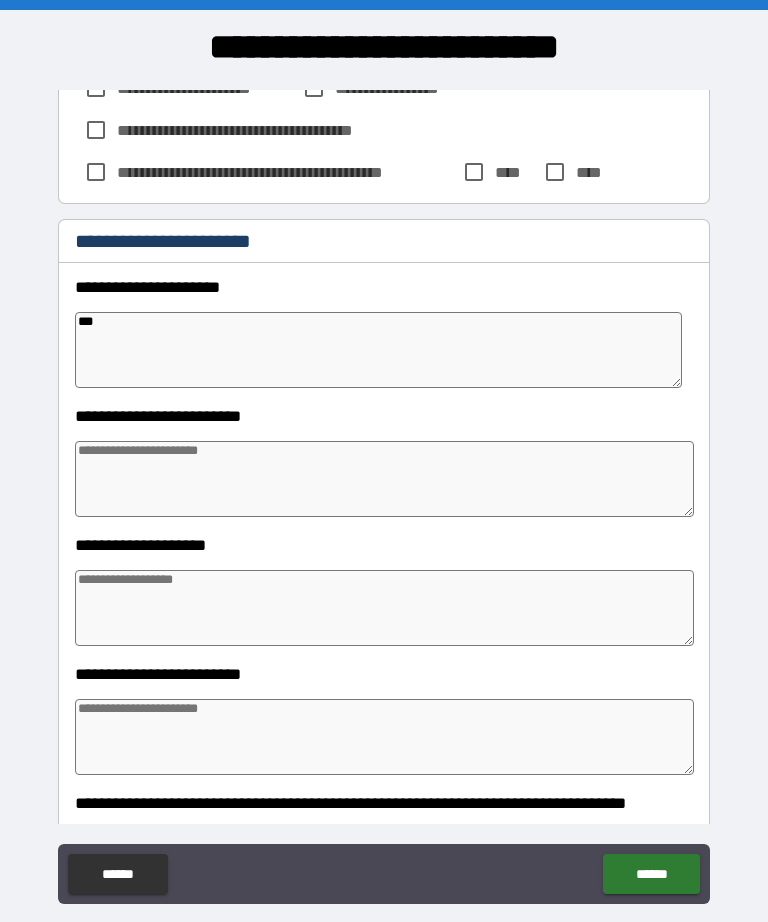 type on "*" 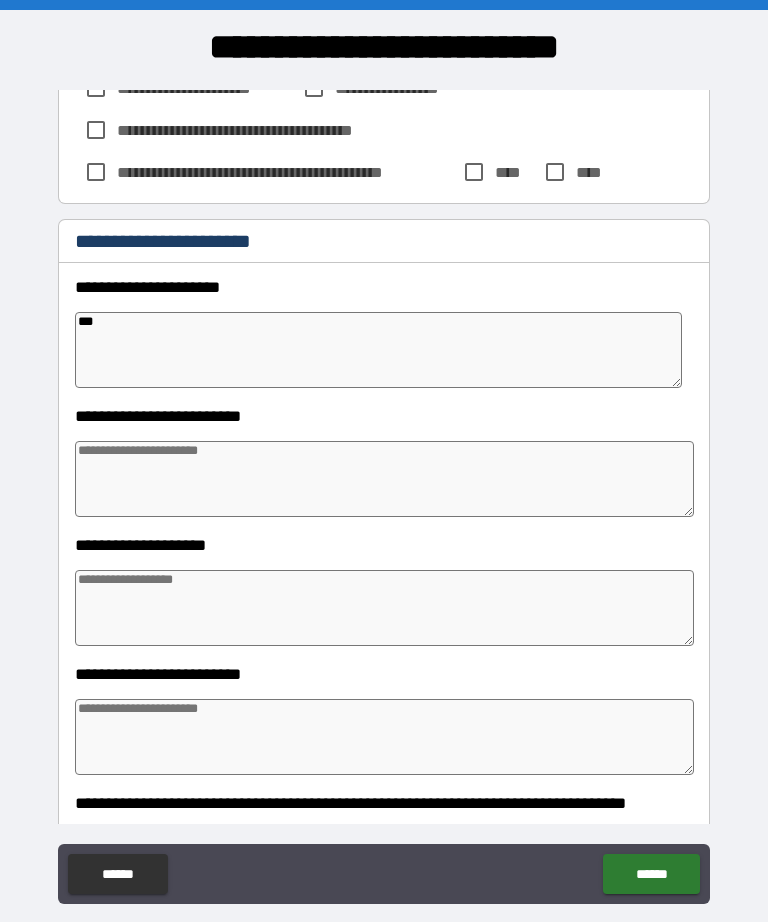 type on "*" 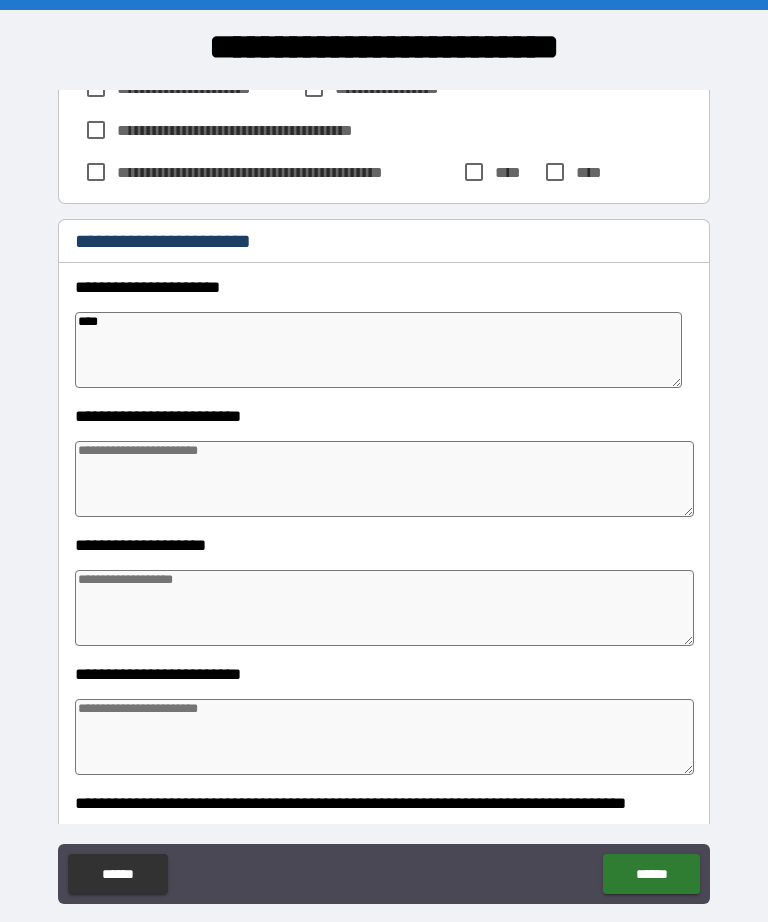 type on "*****" 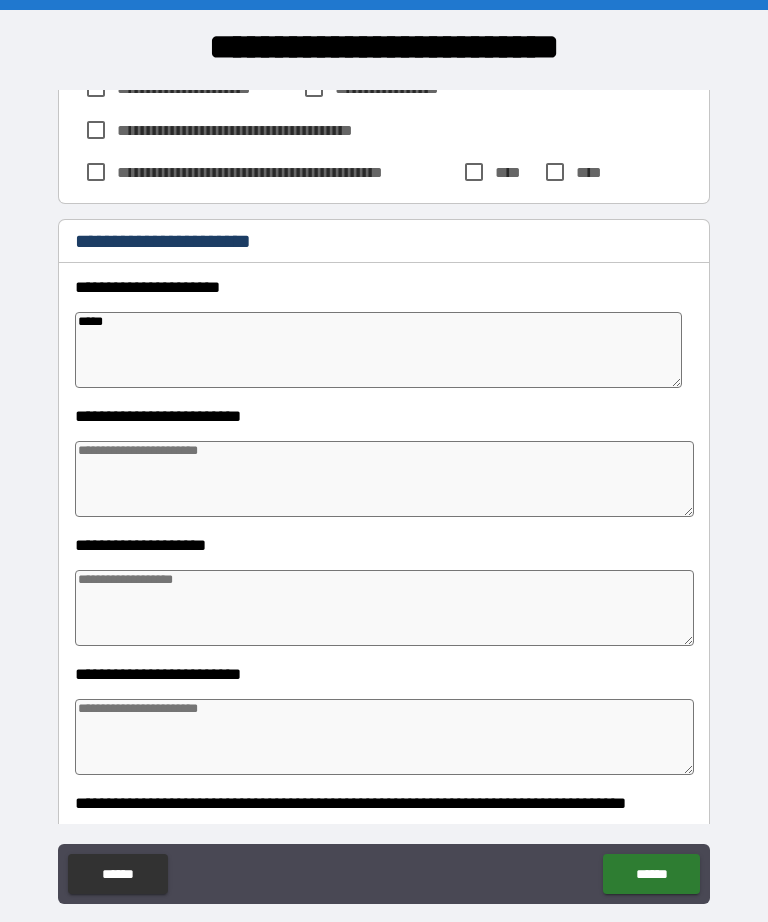 type on "*" 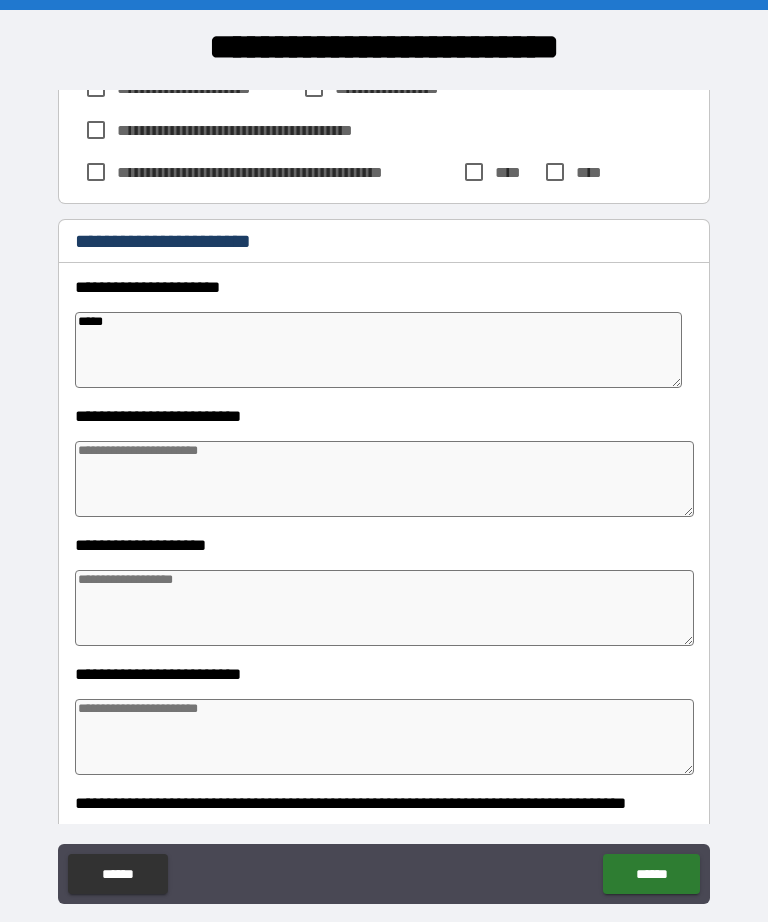 type on "*" 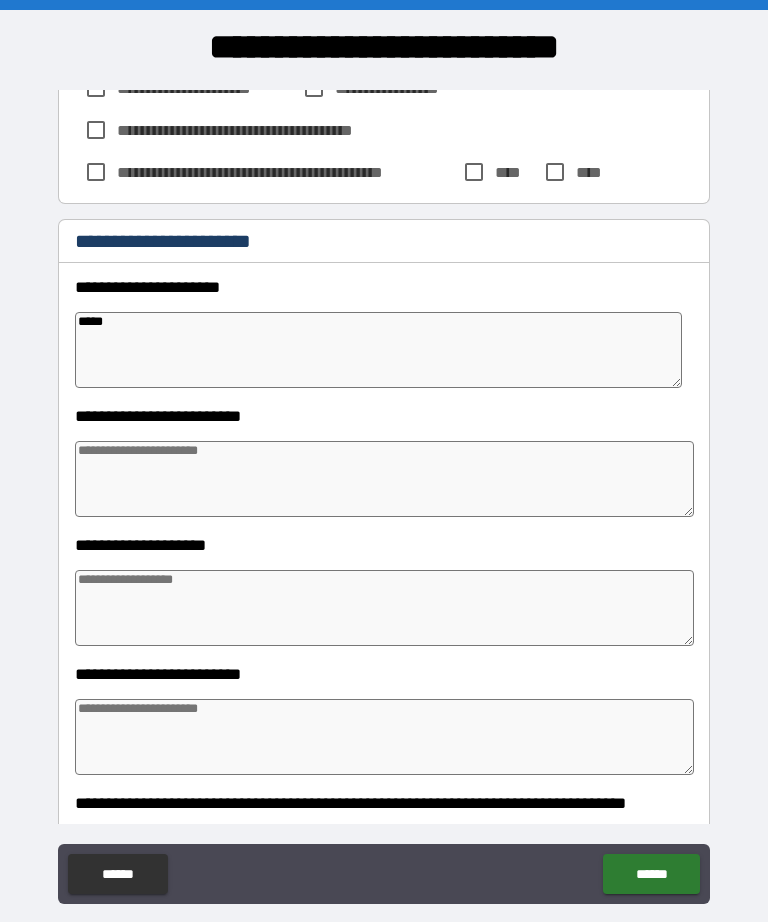 type on "*" 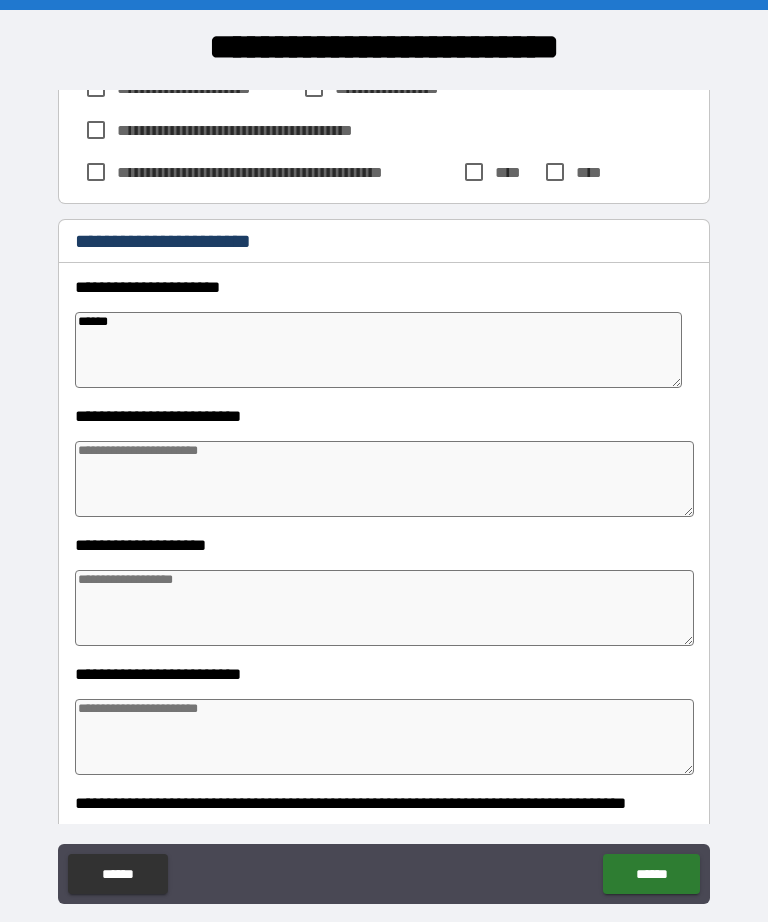 type on "*" 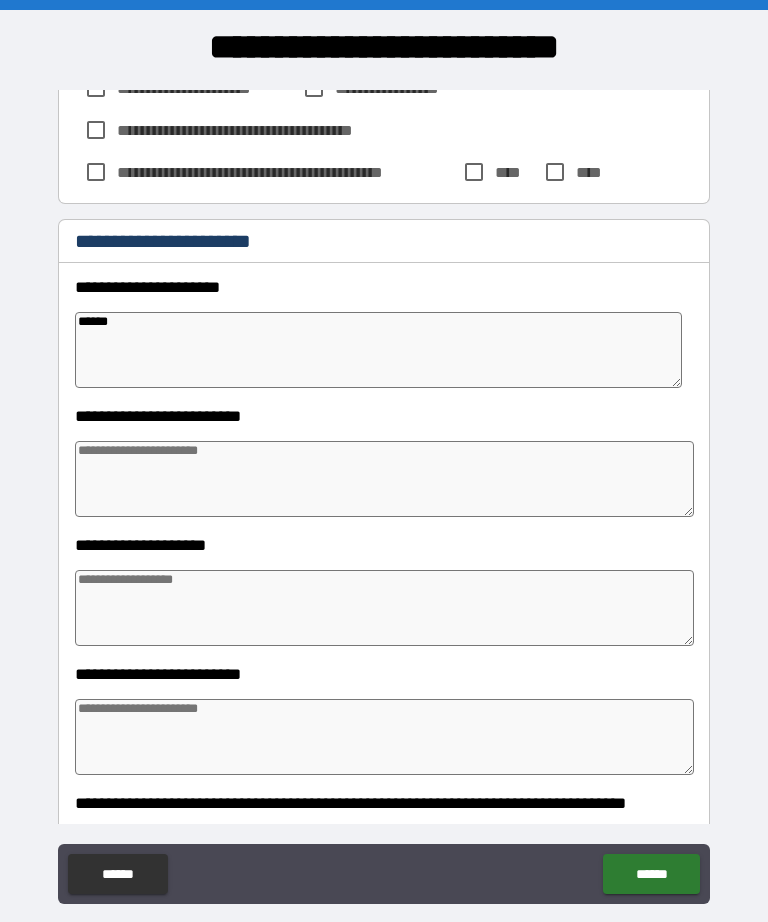 type on "*" 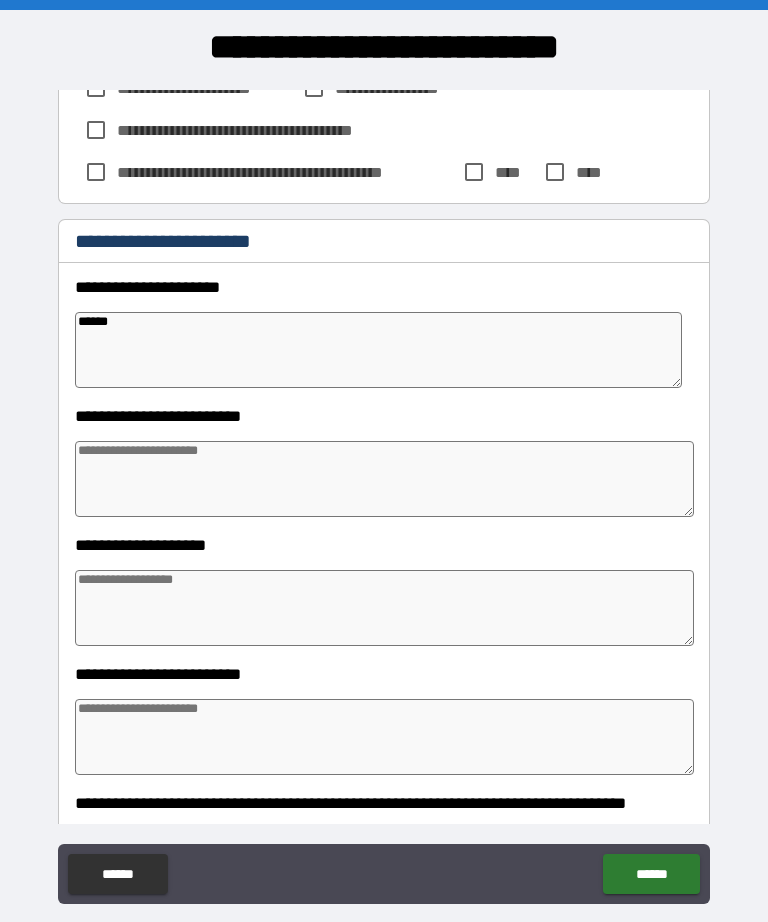 type on "*" 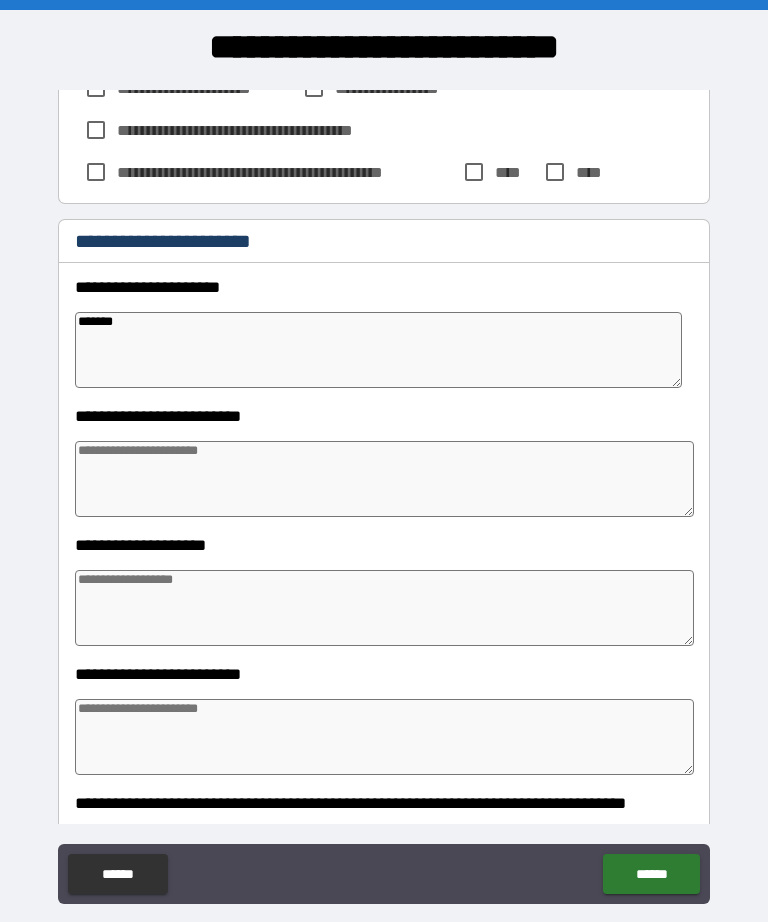 type on "*" 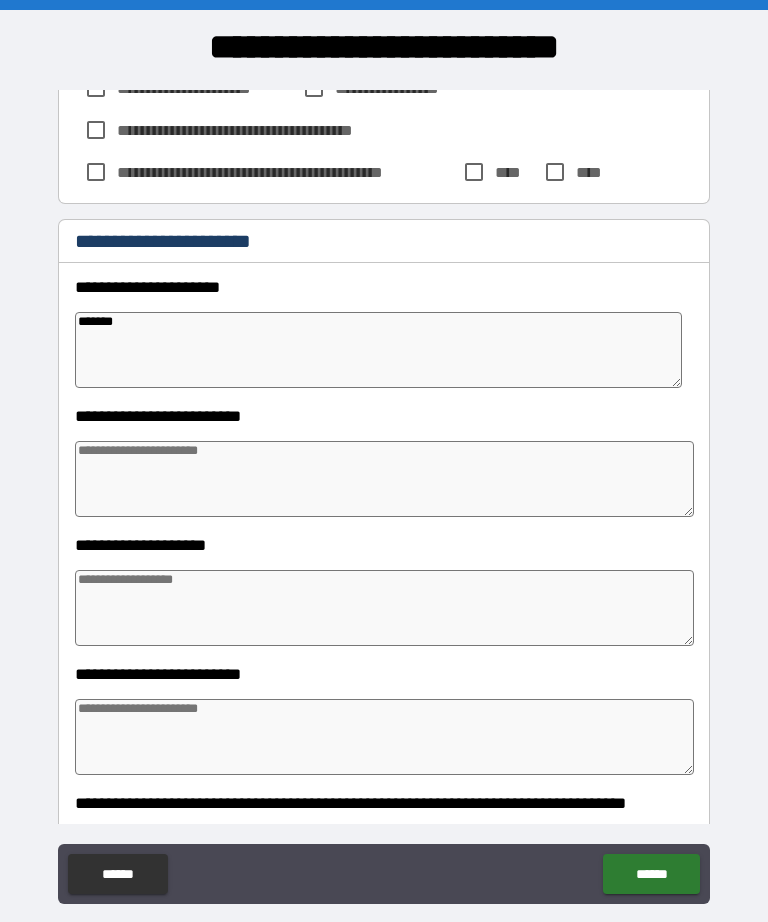 type on "*" 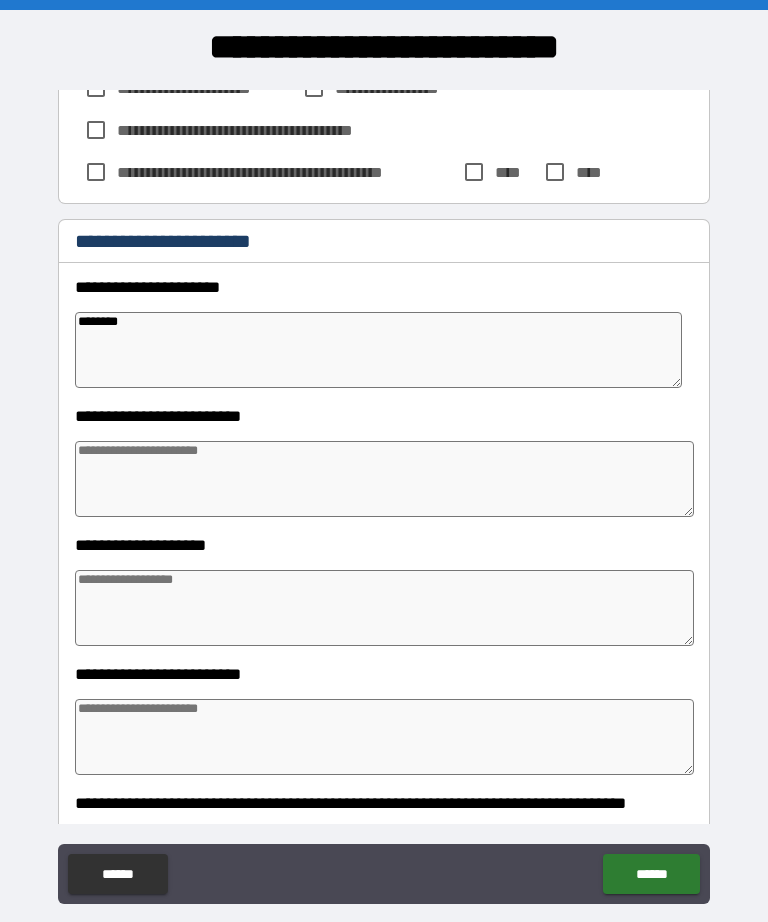 type on "*" 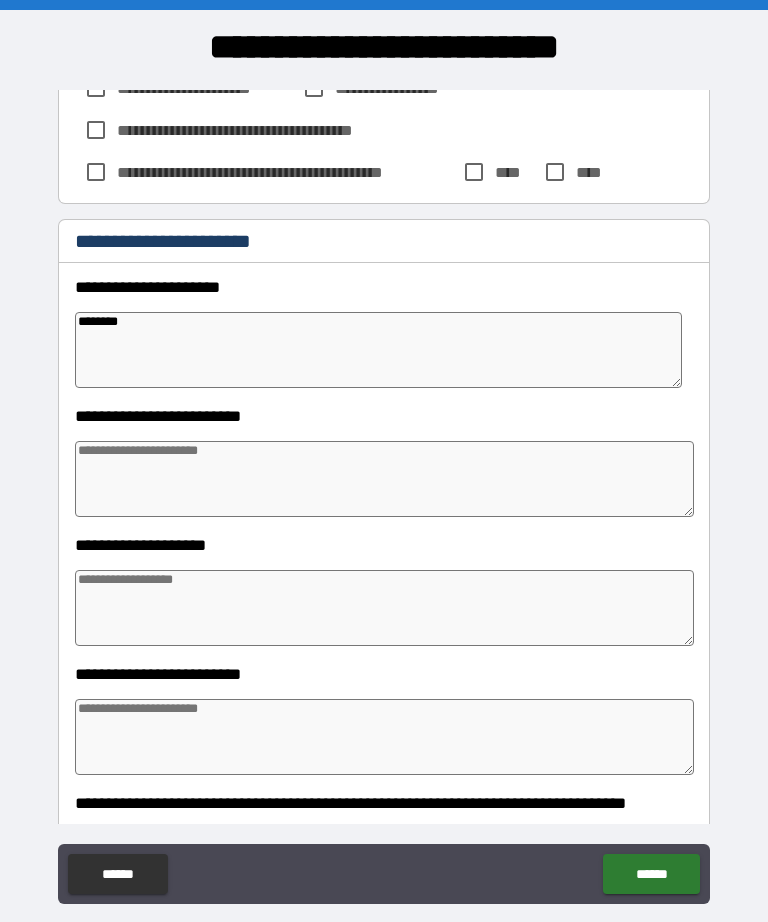 type on "*" 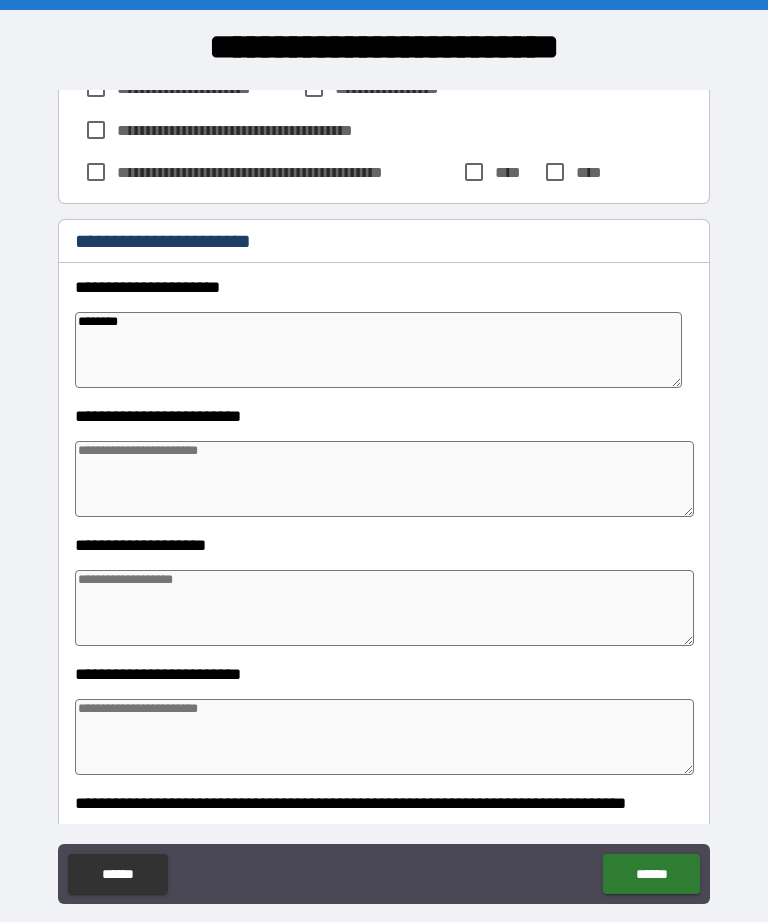 type on "*" 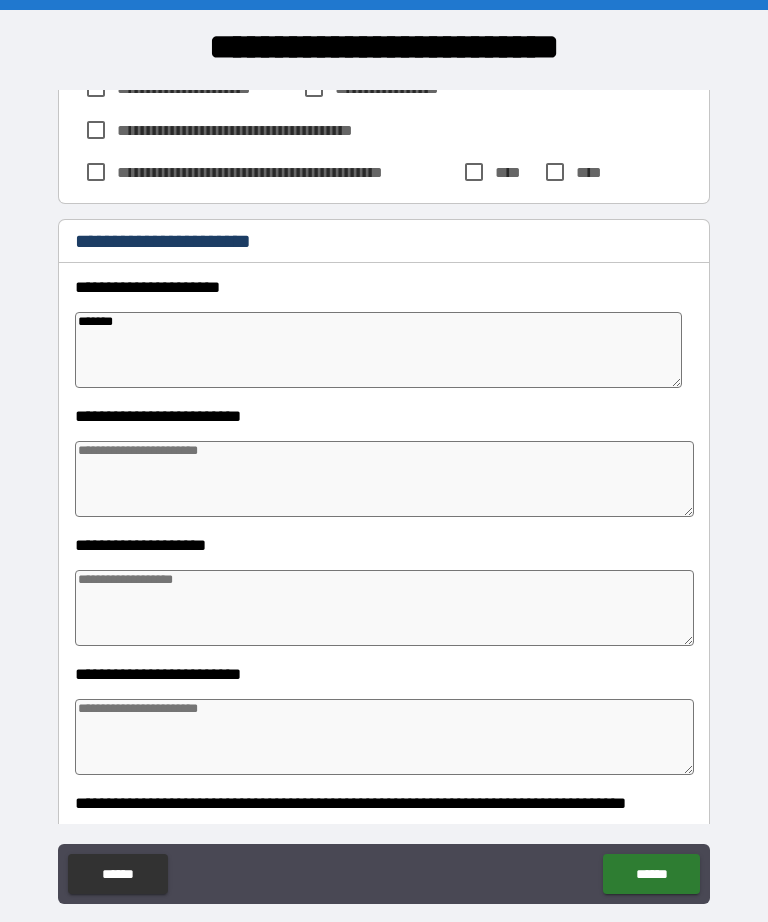 type on "*******" 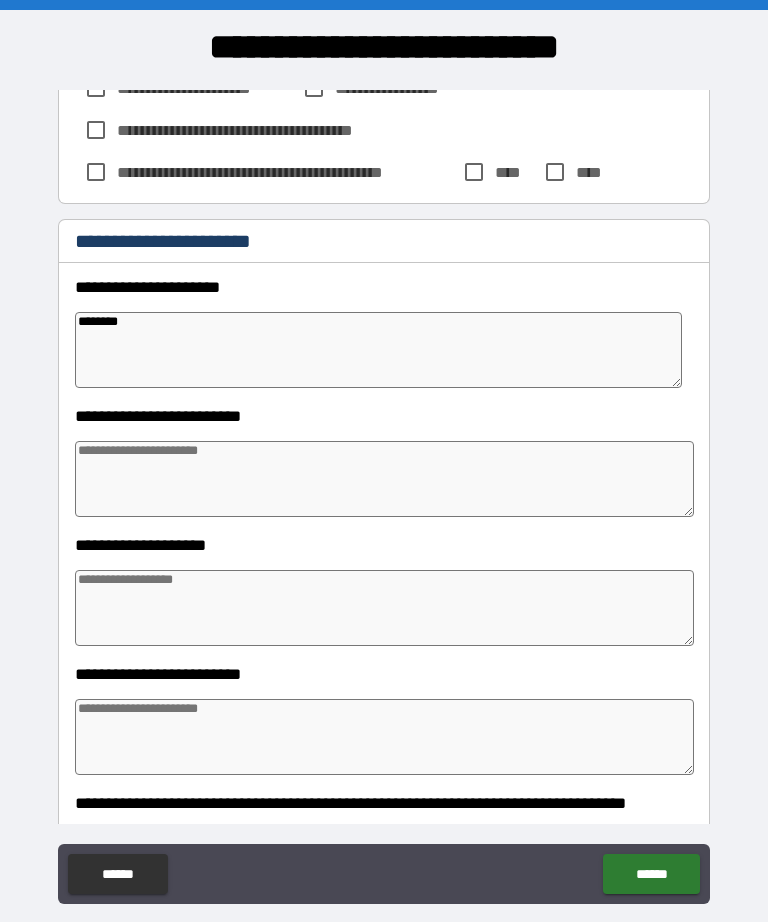 type on "*" 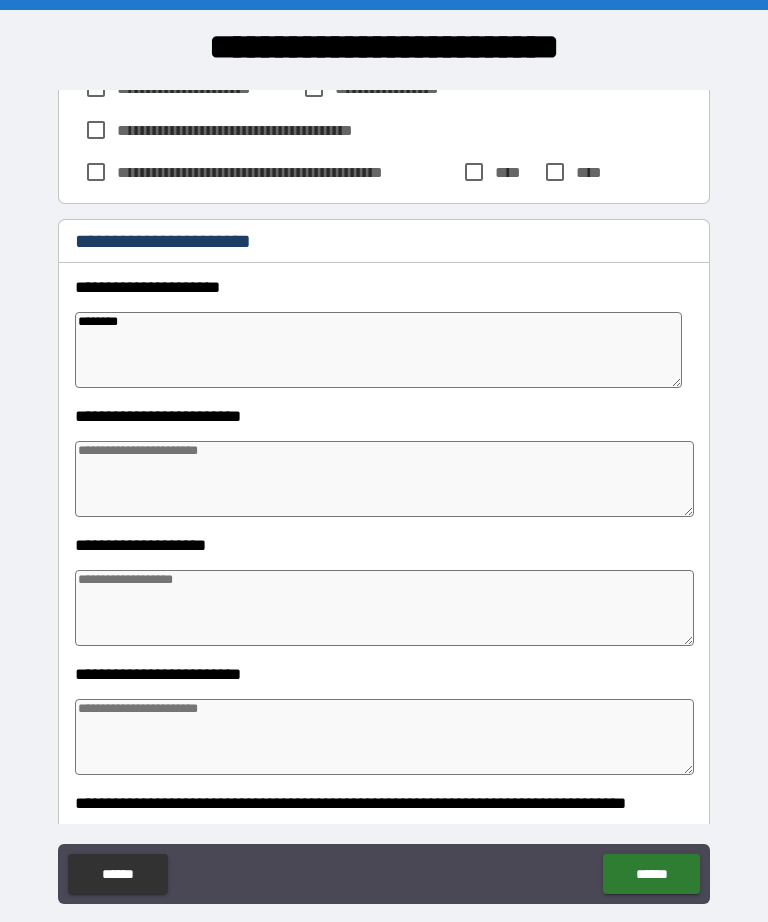 type on "*" 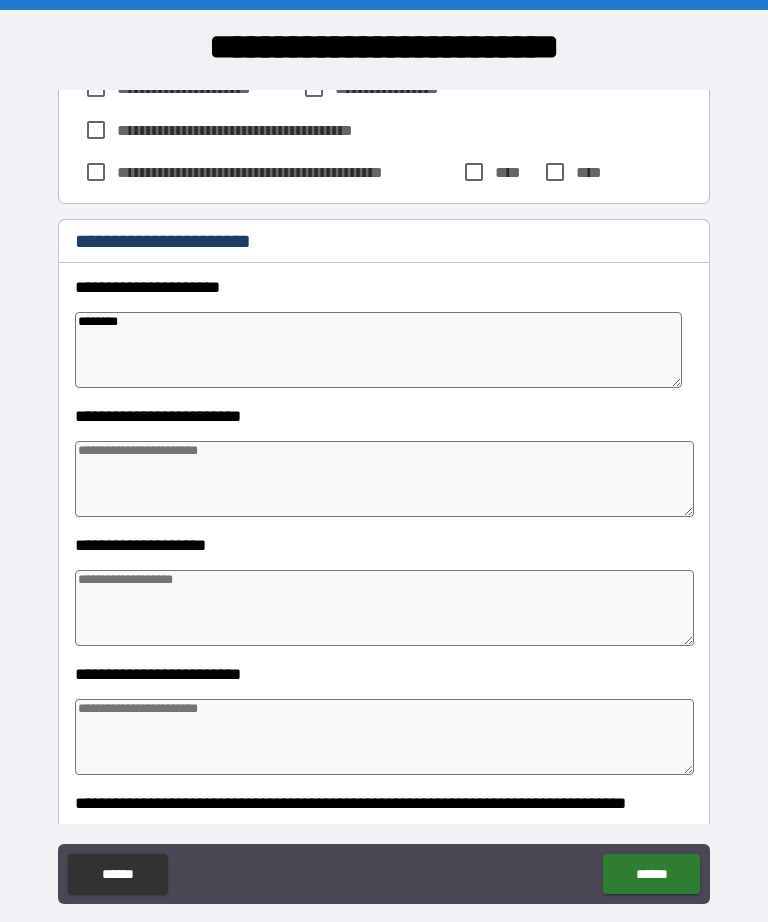 type on "*" 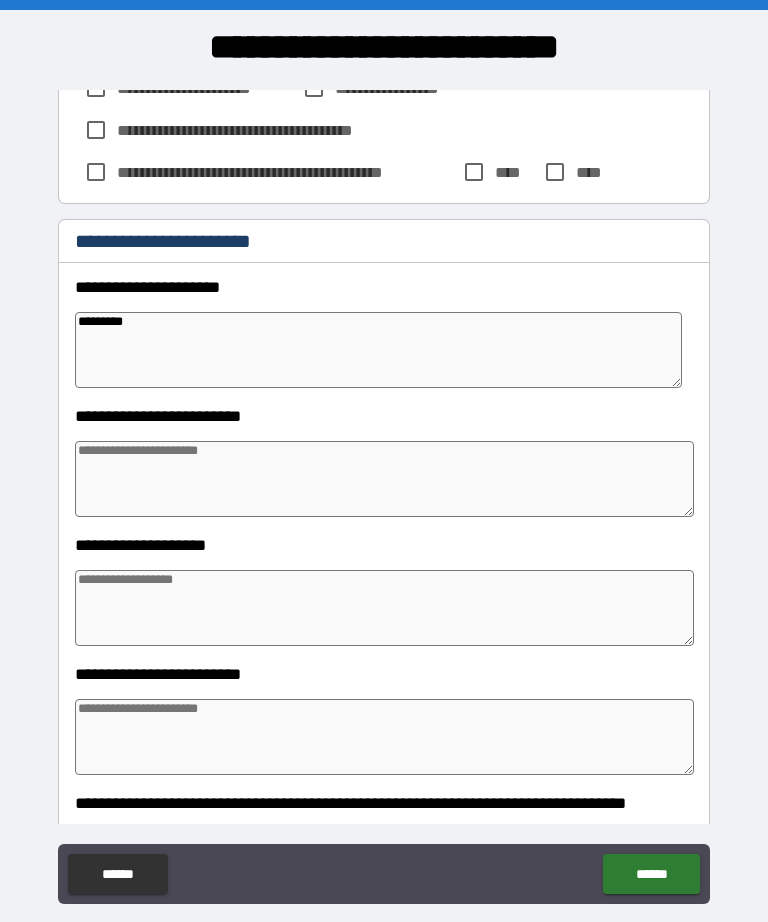 type on "*" 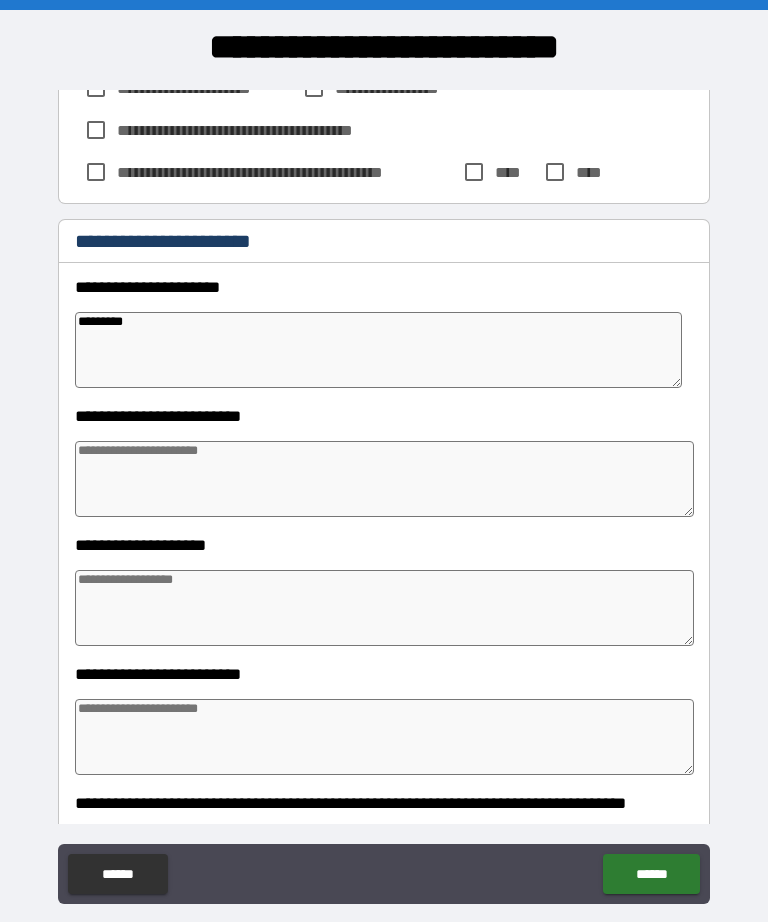 type on "*" 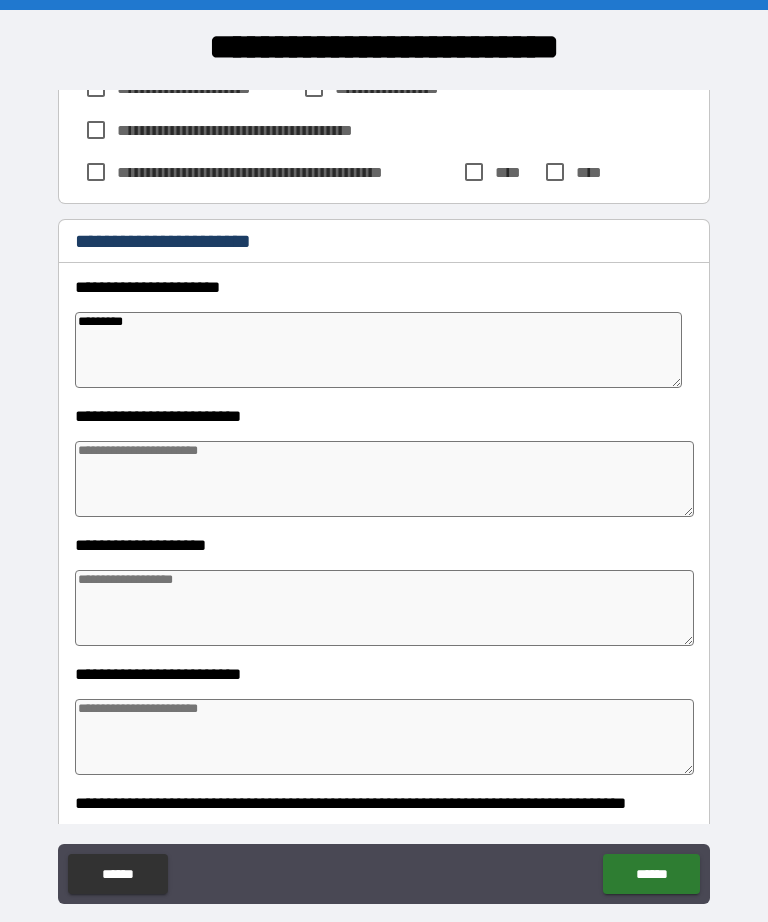 type on "*" 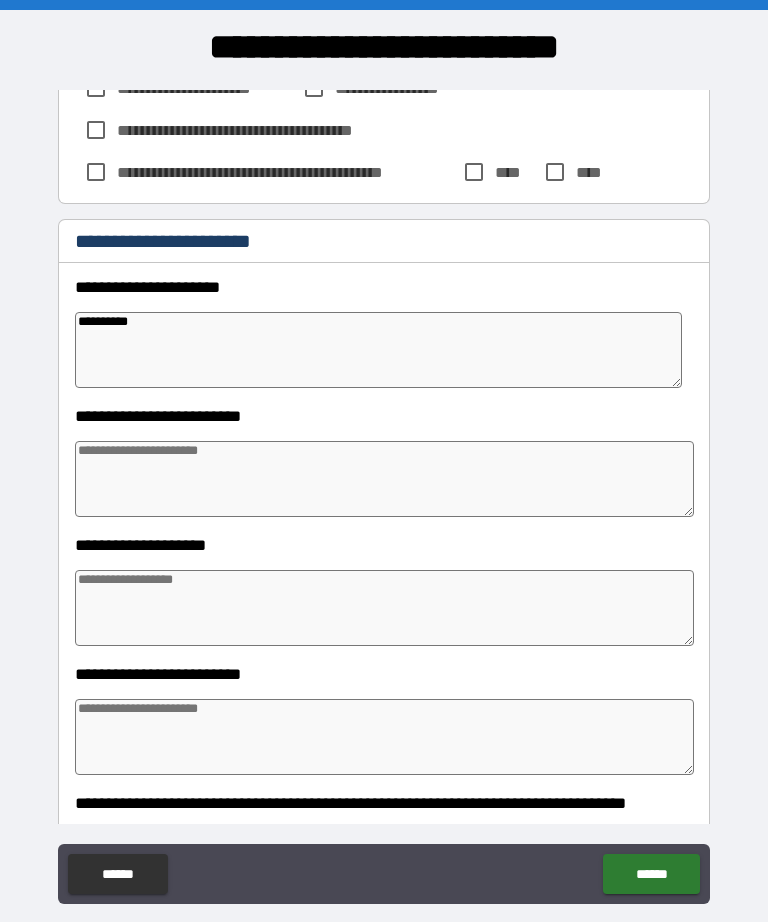 type on "*" 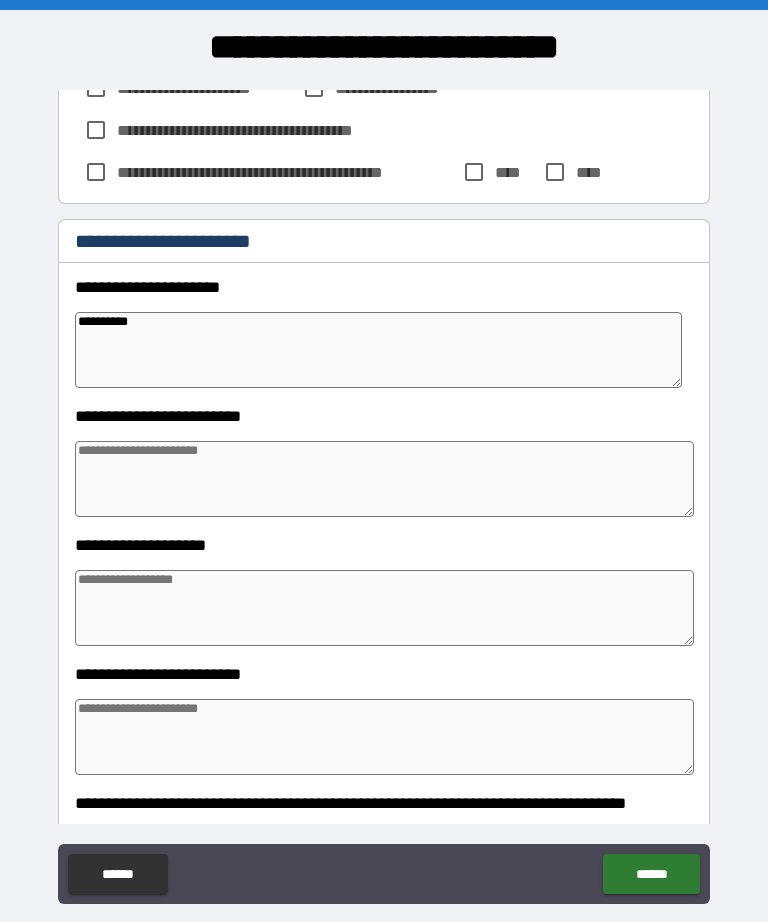 type on "*" 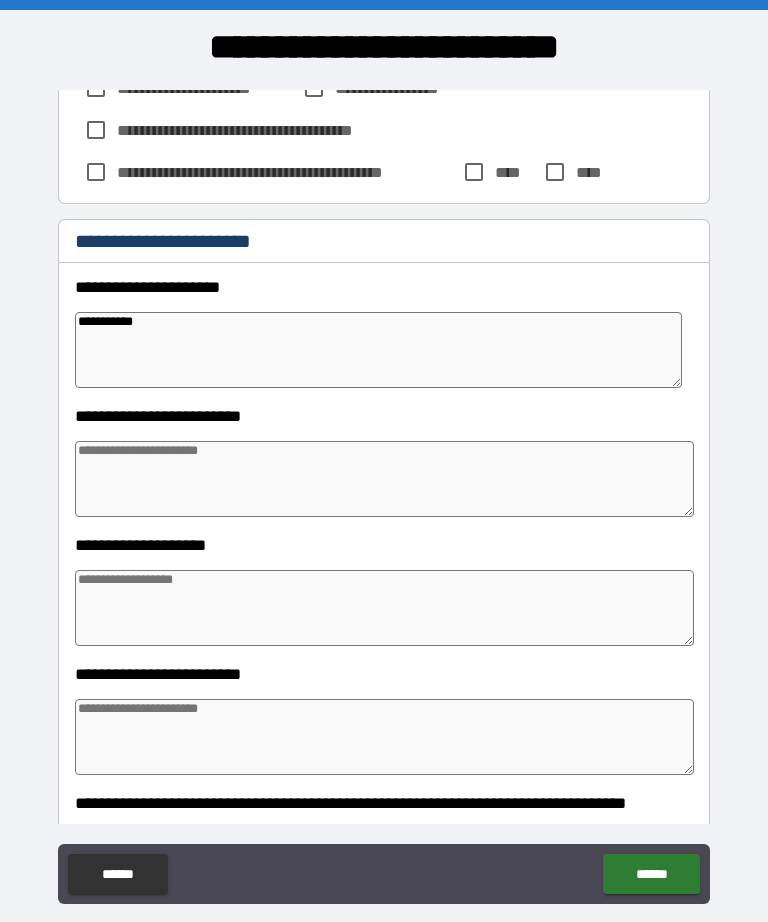 type on "*" 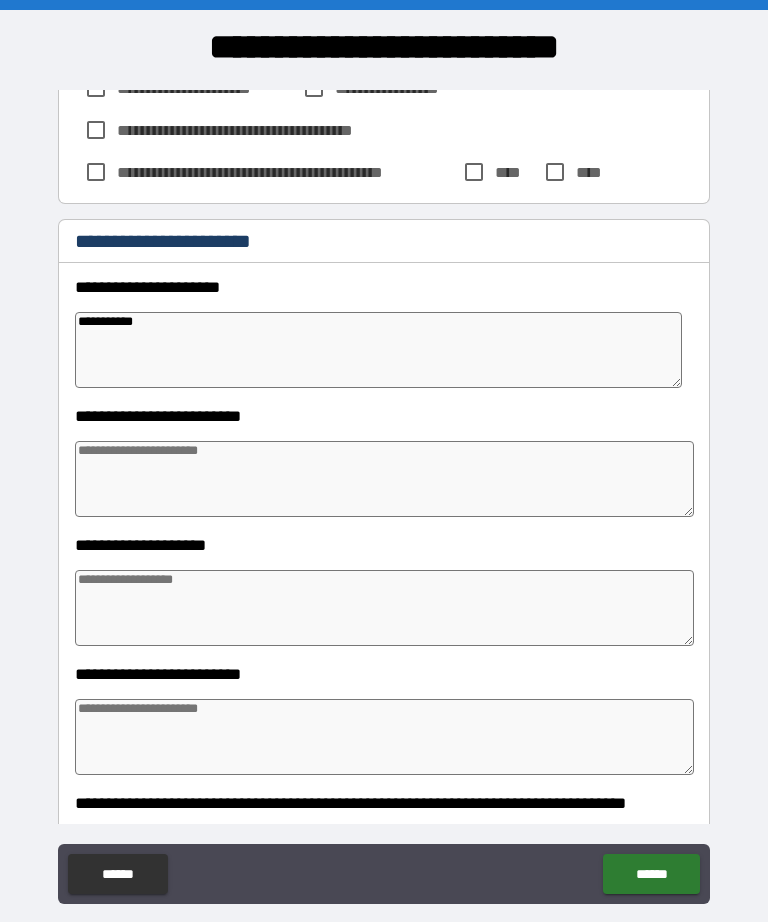 type on "*" 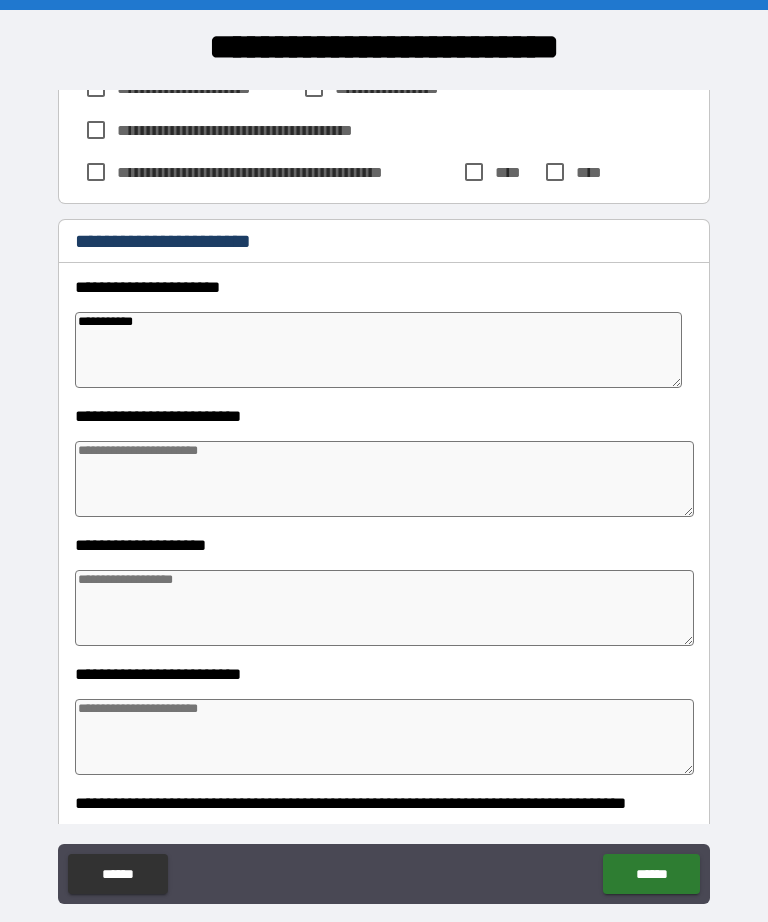 type on "*" 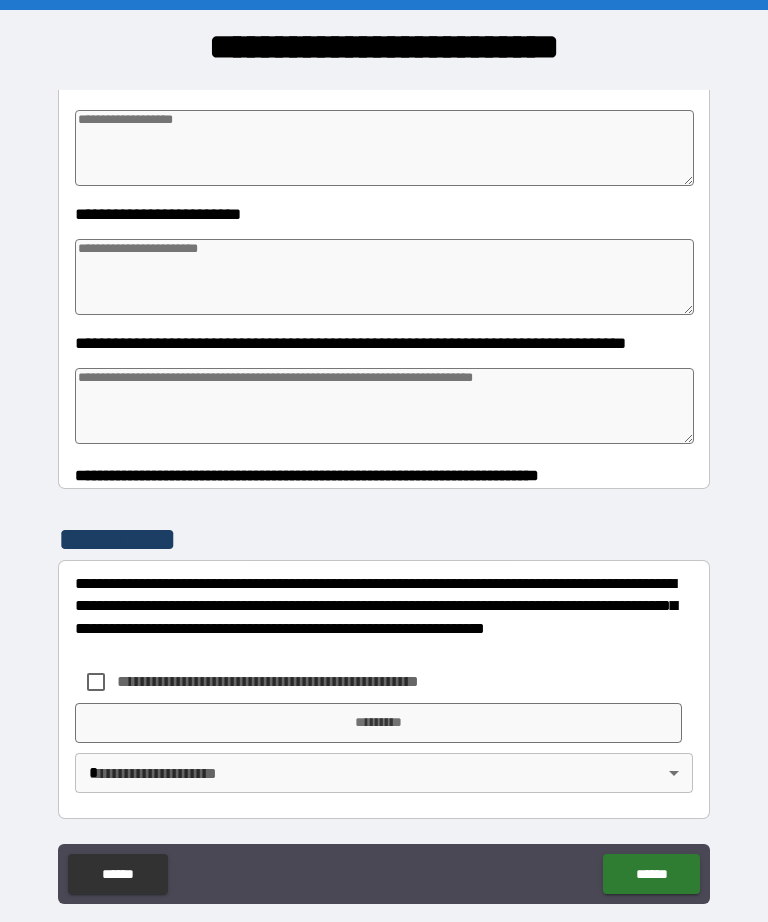scroll, scrollTop: 2821, scrollLeft: 0, axis: vertical 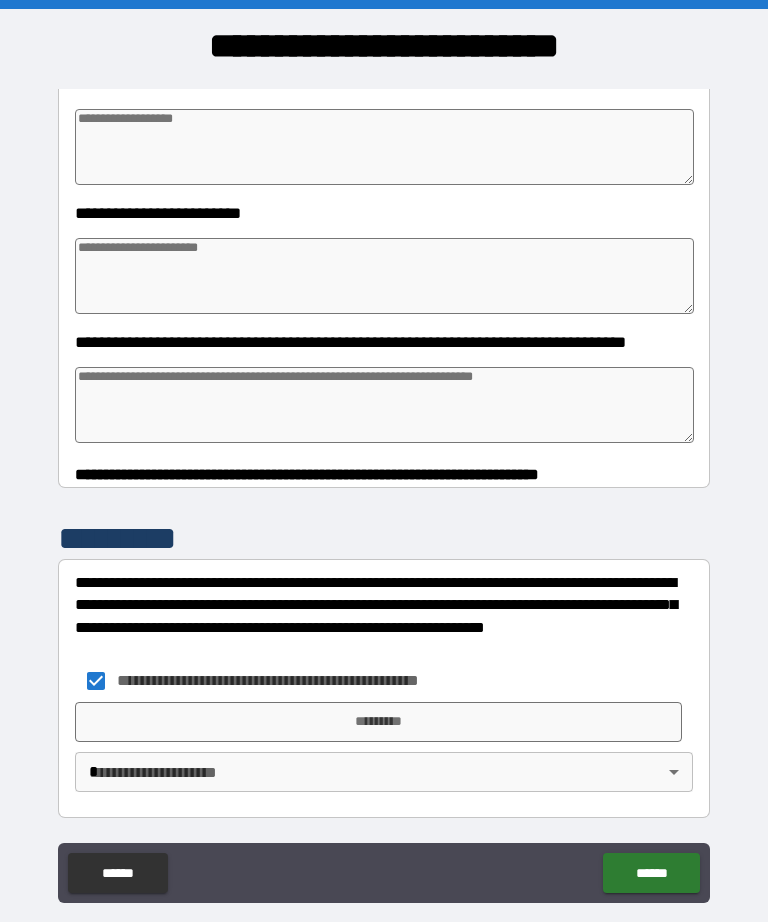 click on "**********" at bounding box center [384, 491] 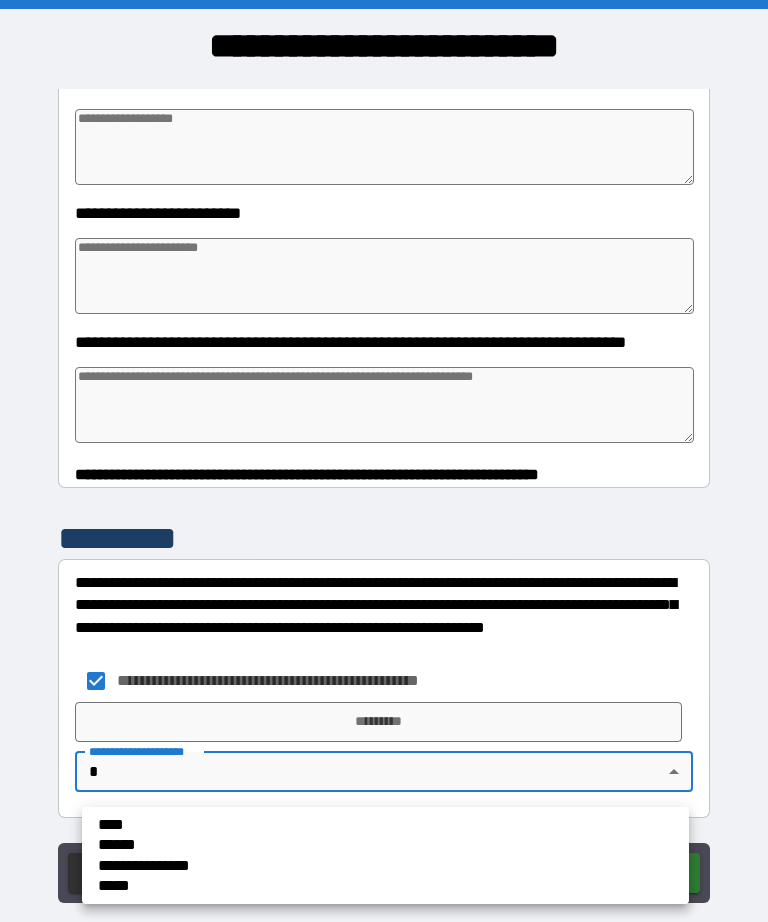 click on "**********" at bounding box center [309, 866] 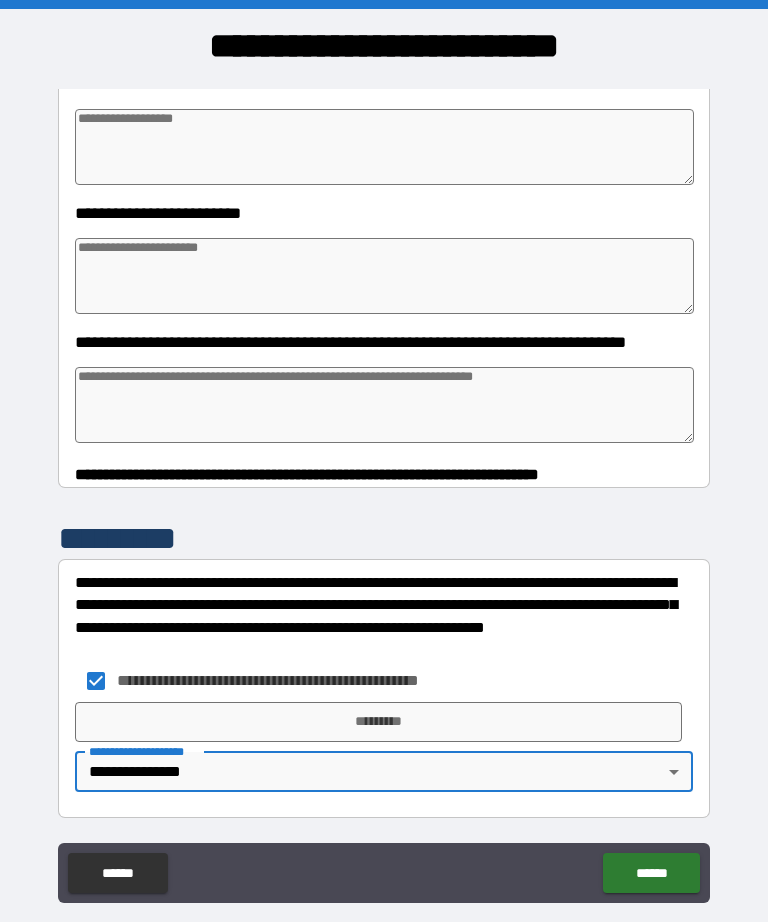 scroll, scrollTop: 2821, scrollLeft: 0, axis: vertical 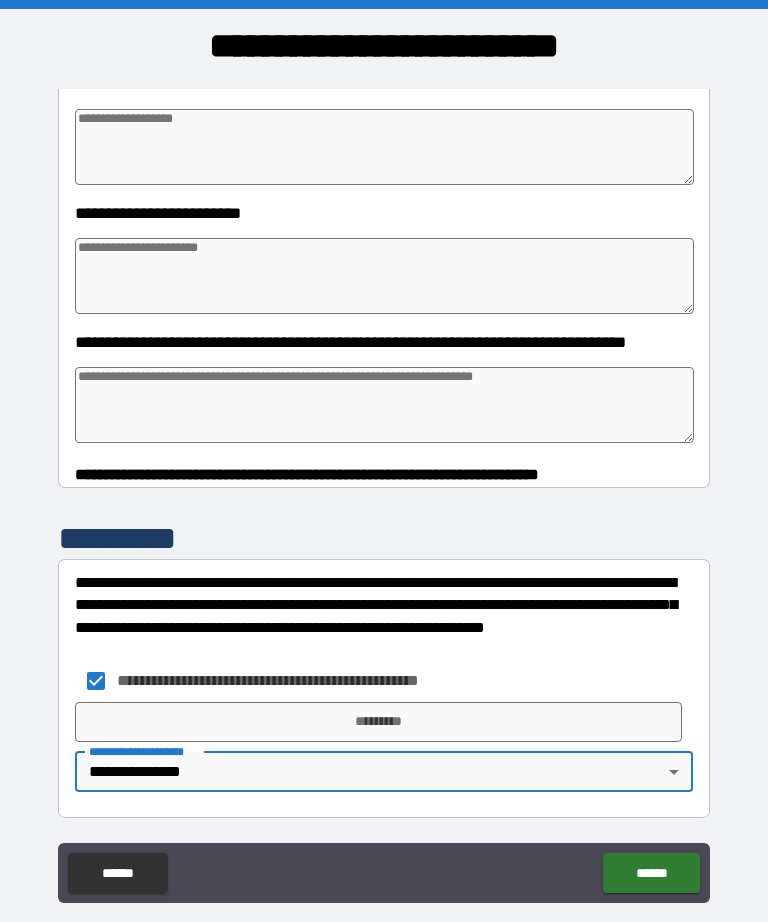click on "*********" at bounding box center [378, 722] 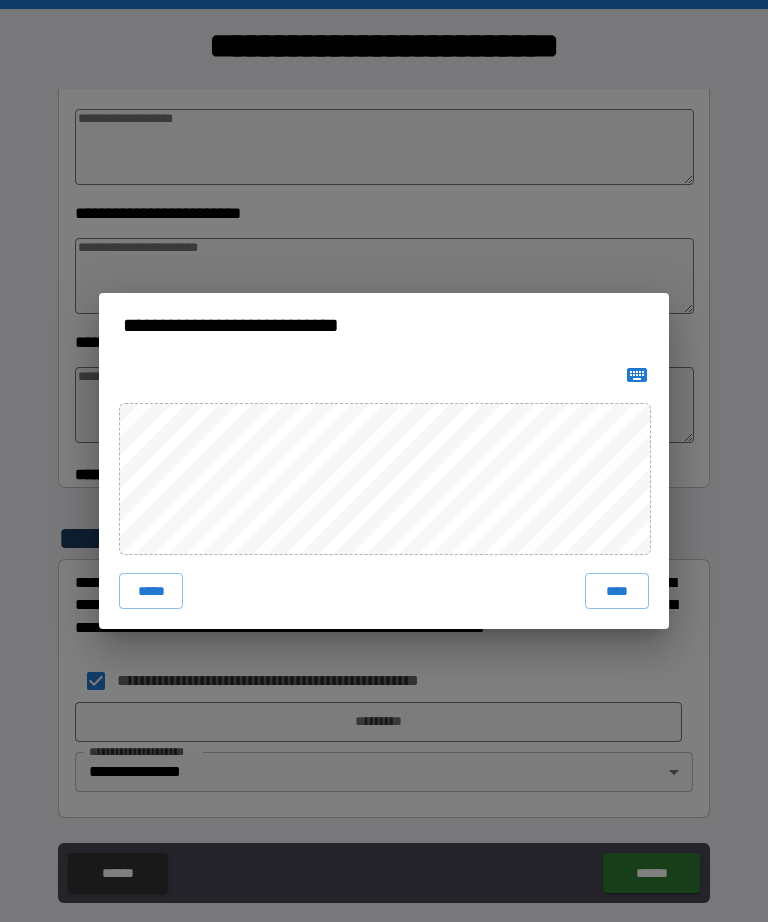 scroll, scrollTop: 2816, scrollLeft: 0, axis: vertical 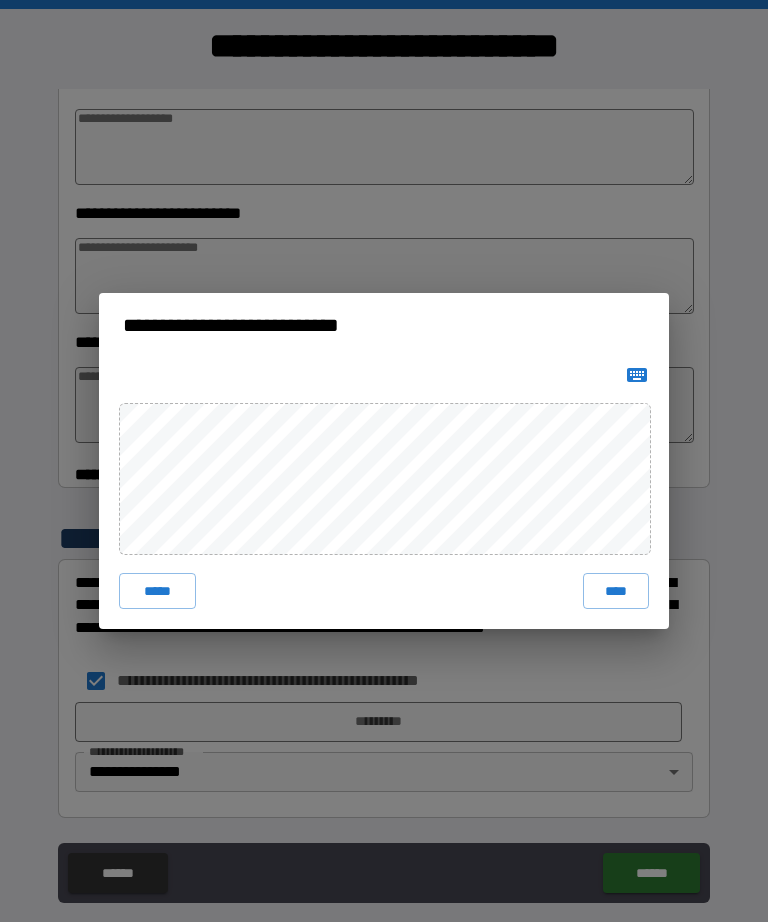 click on "****" at bounding box center [616, 591] 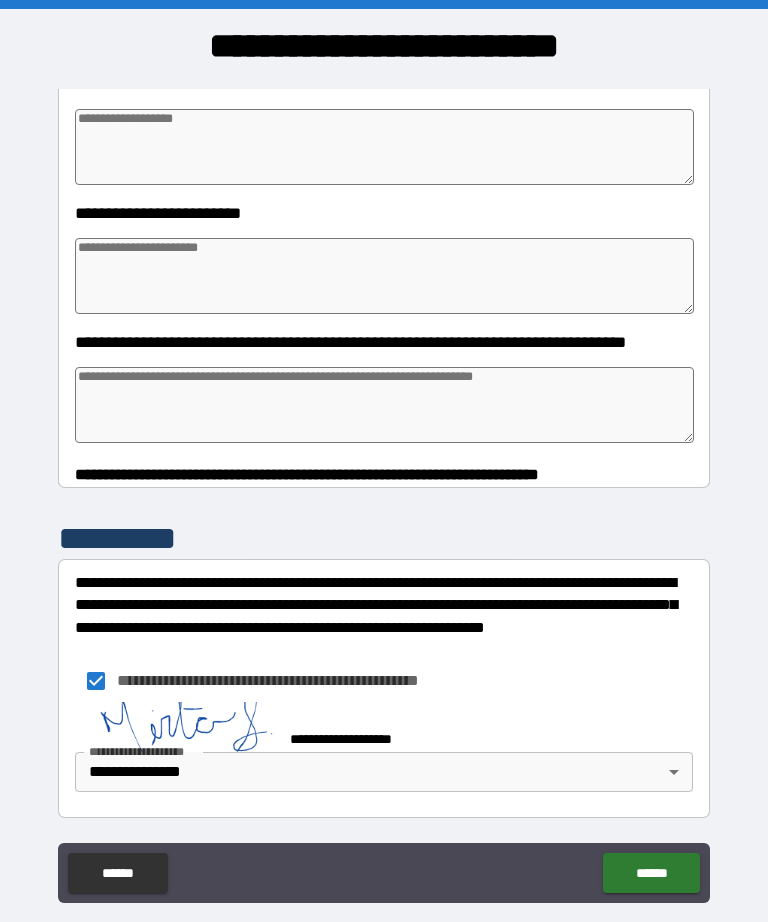 scroll, scrollTop: 2811, scrollLeft: 0, axis: vertical 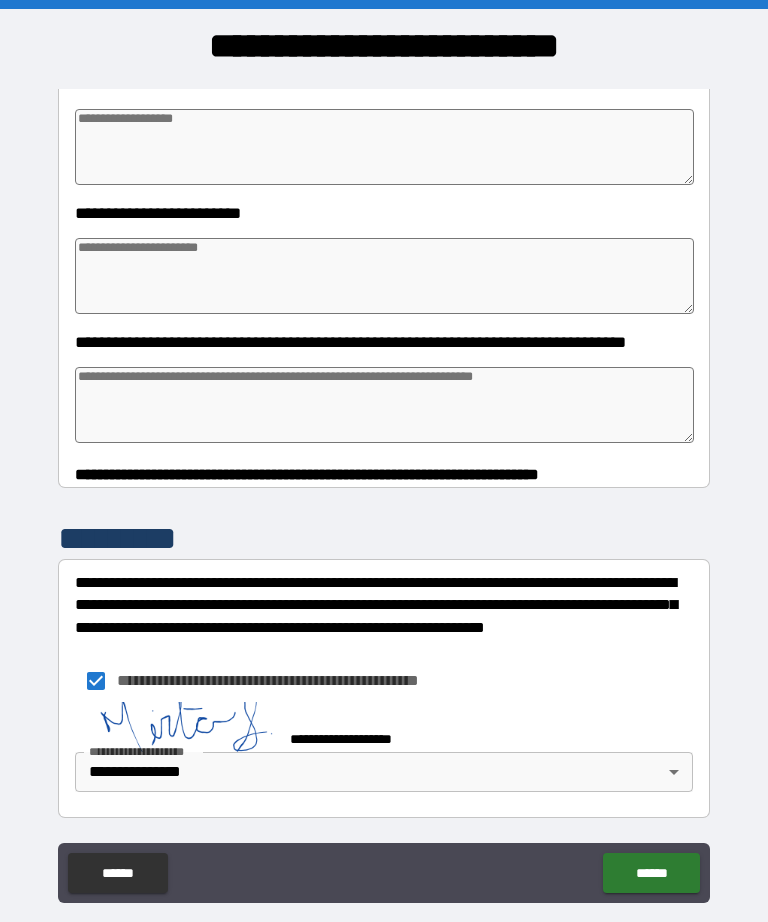 click on "******" at bounding box center [651, 873] 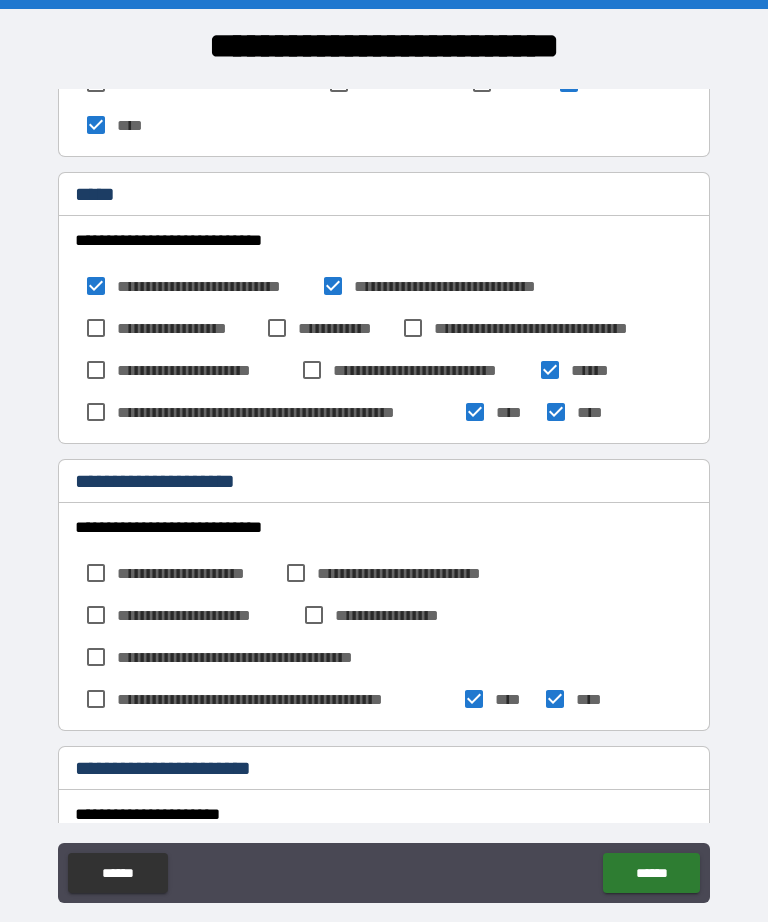 scroll, scrollTop: 1689, scrollLeft: 0, axis: vertical 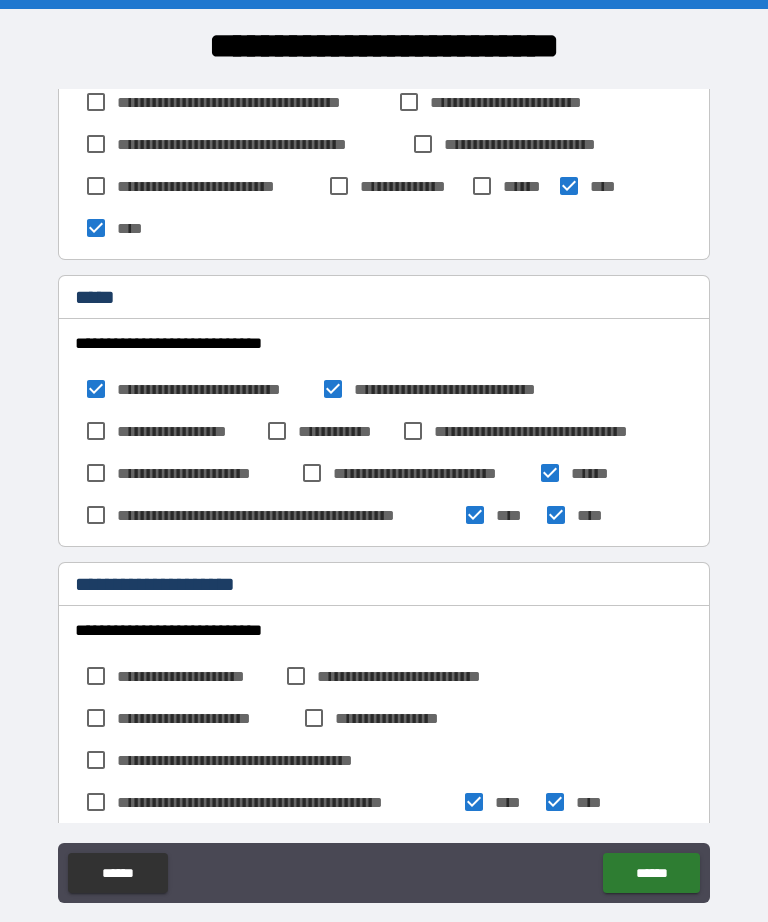 click on "******" at bounding box center [651, 873] 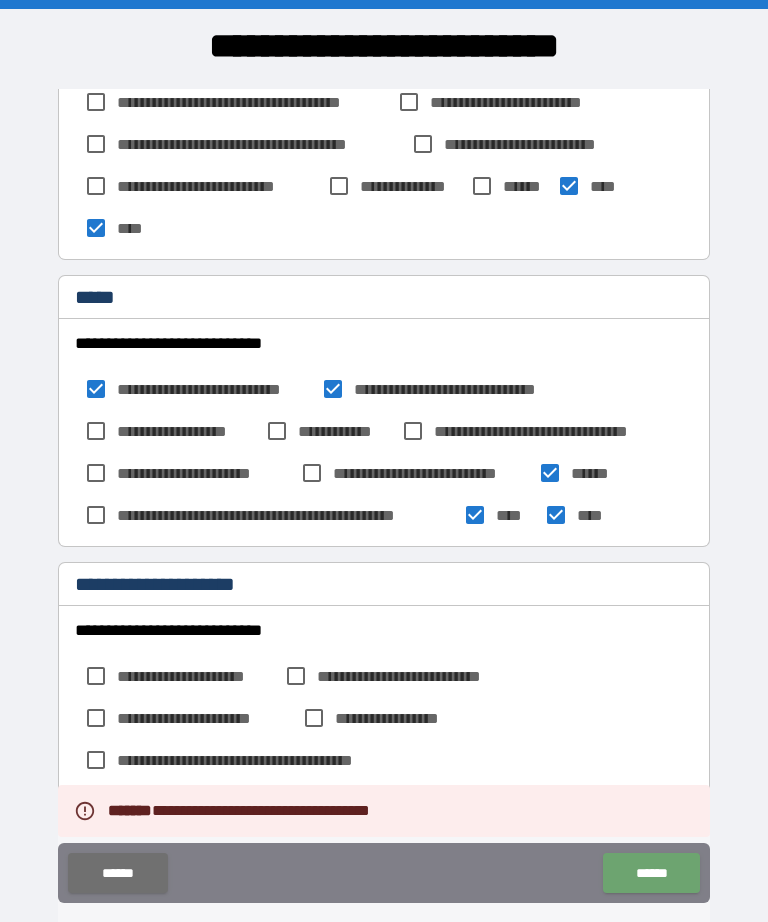 click on "******" at bounding box center (651, 873) 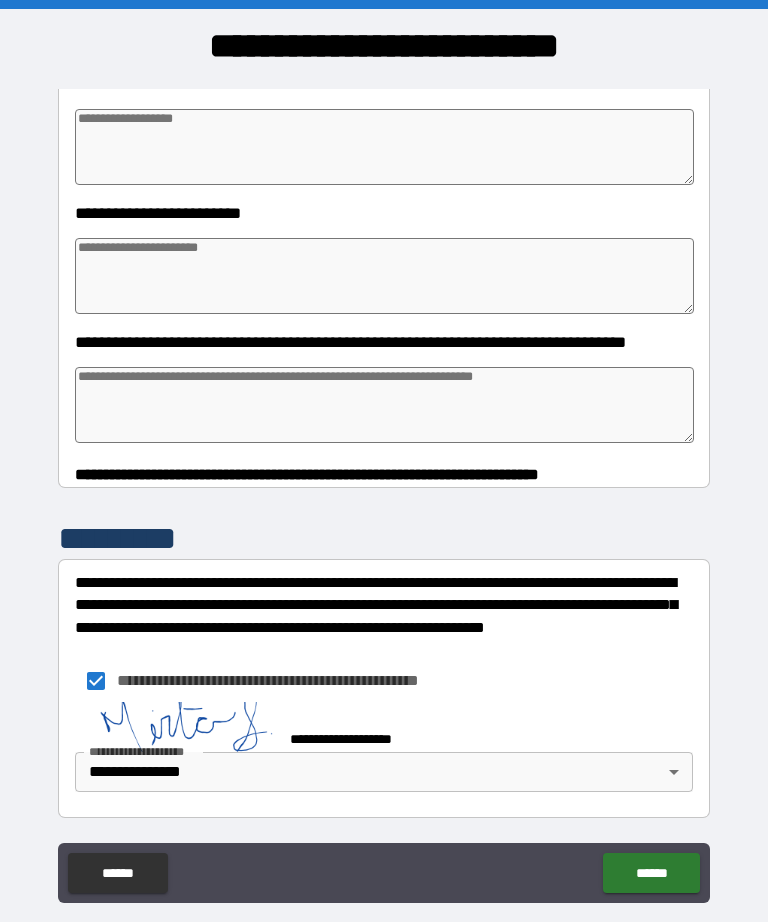 scroll, scrollTop: 2610, scrollLeft: 0, axis: vertical 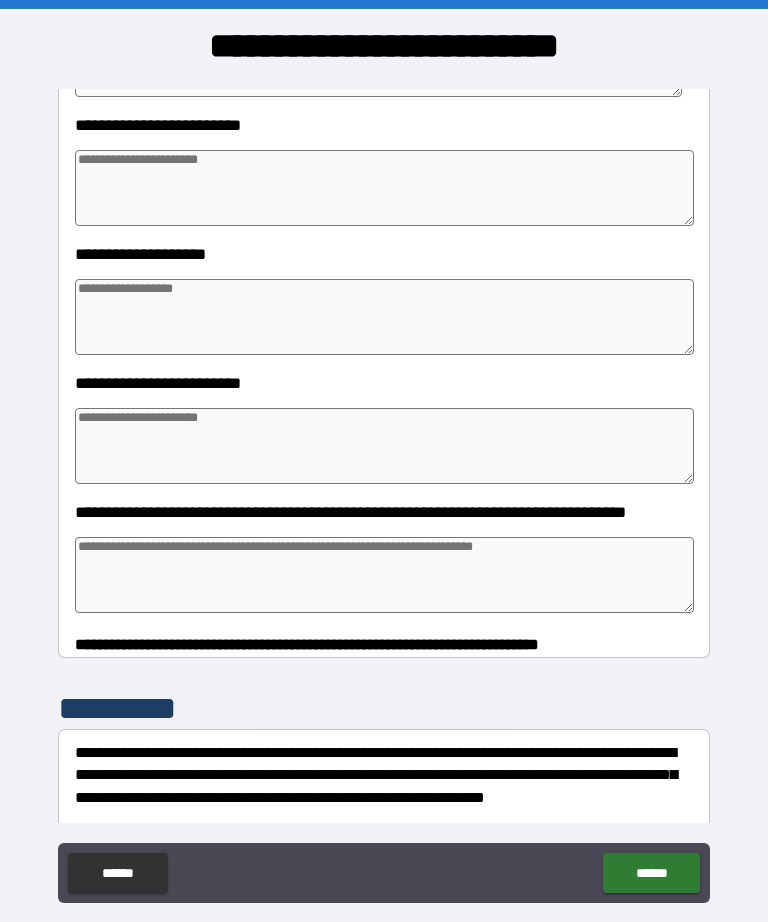 click at bounding box center [384, 446] 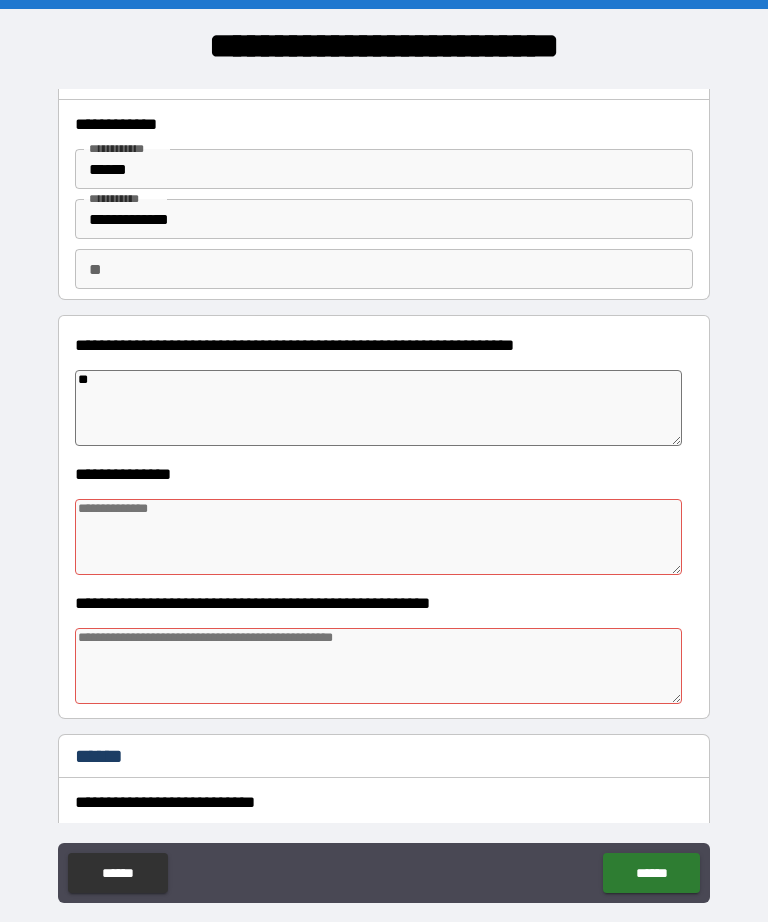 scroll, scrollTop: 0, scrollLeft: 0, axis: both 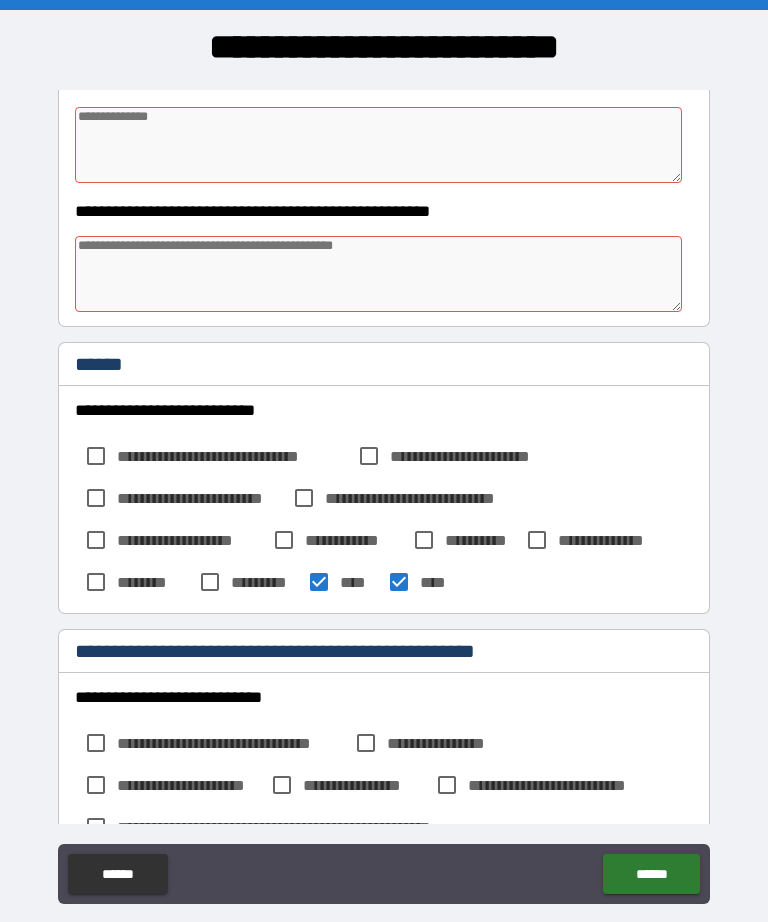 click on "******" at bounding box center [651, 874] 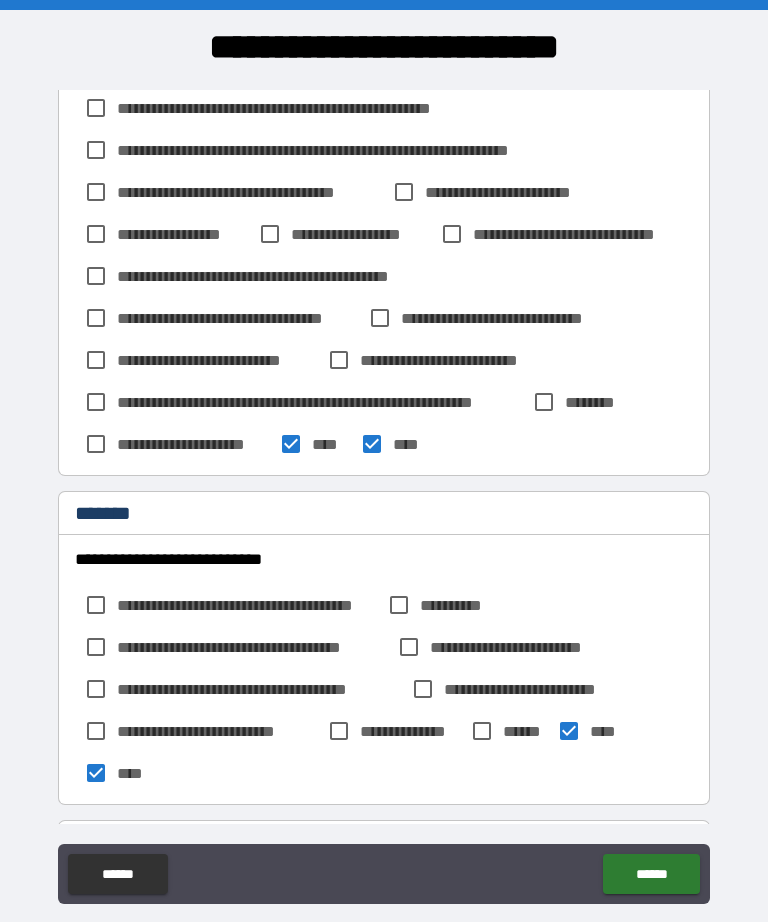 scroll, scrollTop: 1306, scrollLeft: 0, axis: vertical 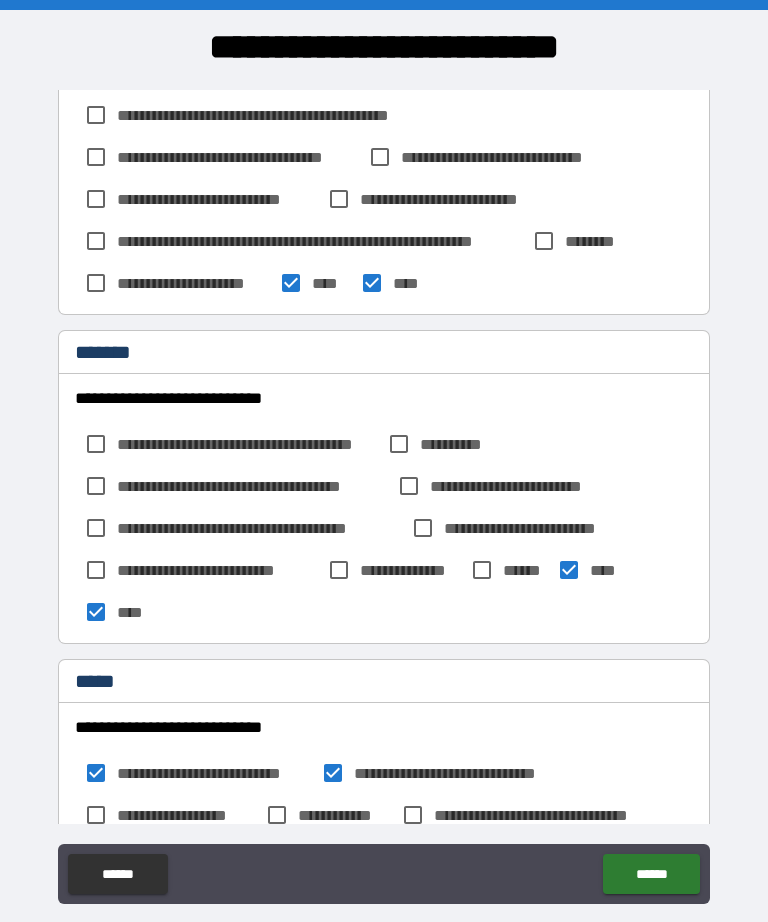 click on "**********" at bounding box center [435, 199] 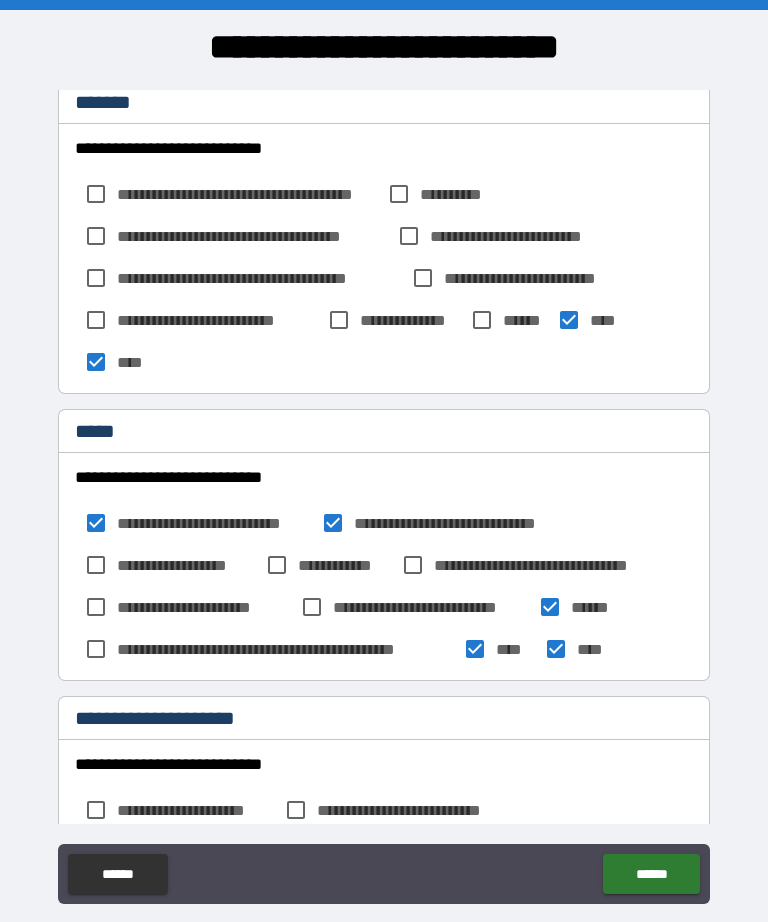 click on "******" at bounding box center [651, 874] 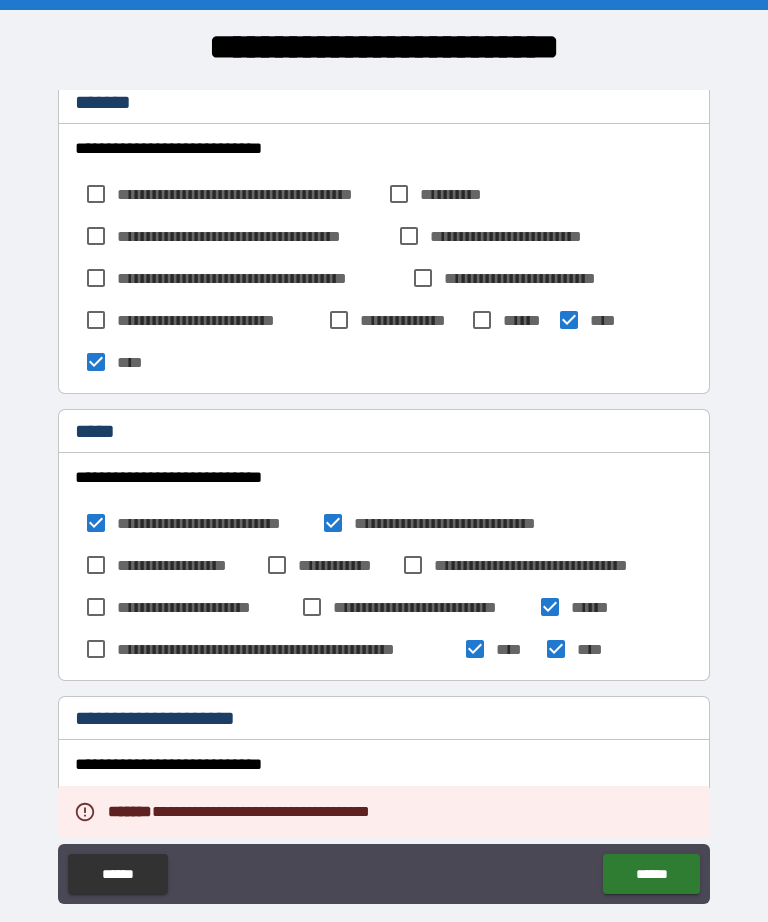 click on "******" at bounding box center [651, 874] 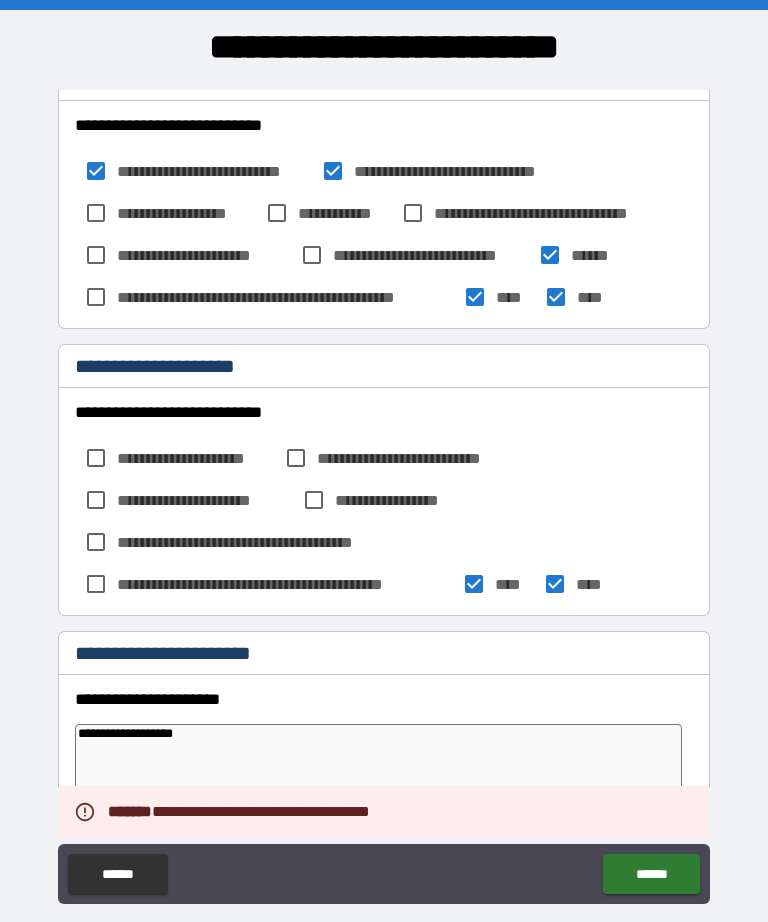 scroll, scrollTop: 2107, scrollLeft: 0, axis: vertical 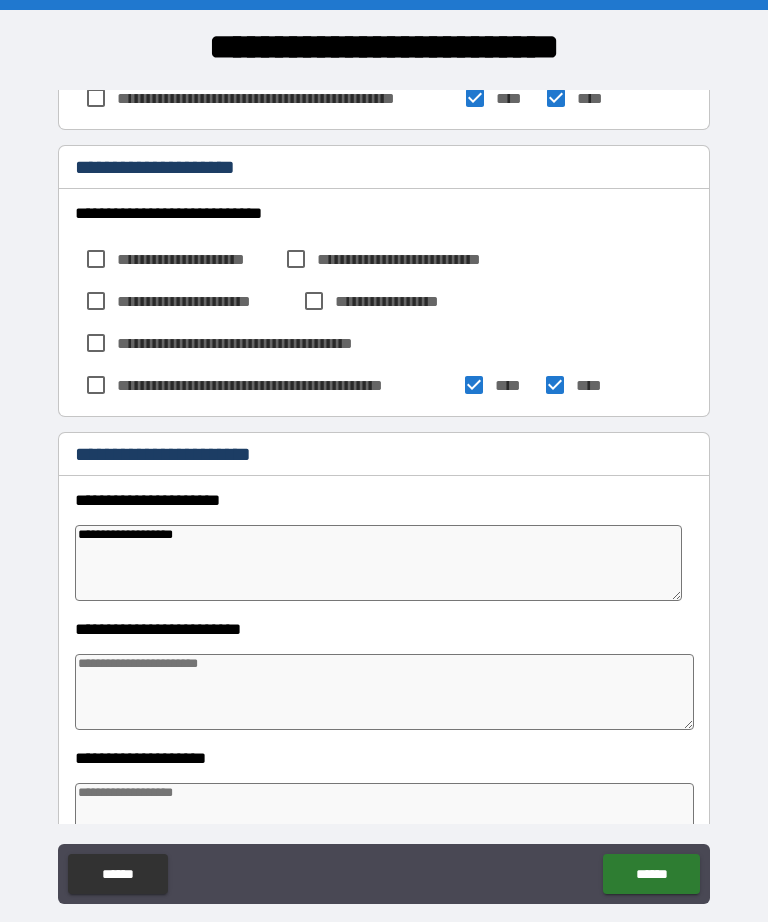 click on "******" at bounding box center [651, 874] 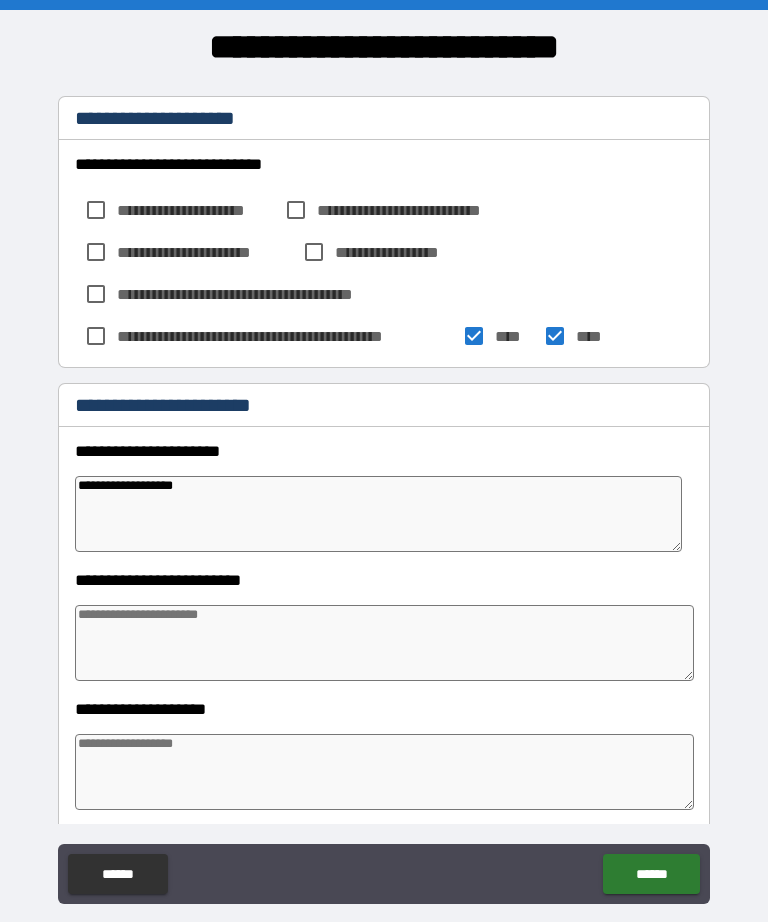 scroll, scrollTop: 2055, scrollLeft: 0, axis: vertical 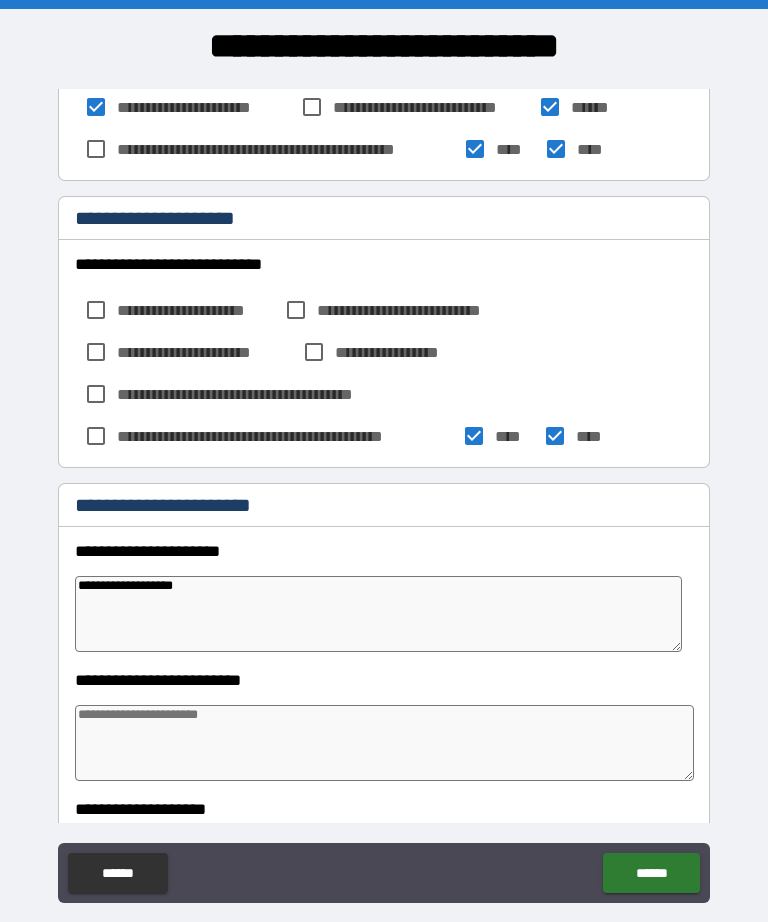 click on "******" at bounding box center (651, 873) 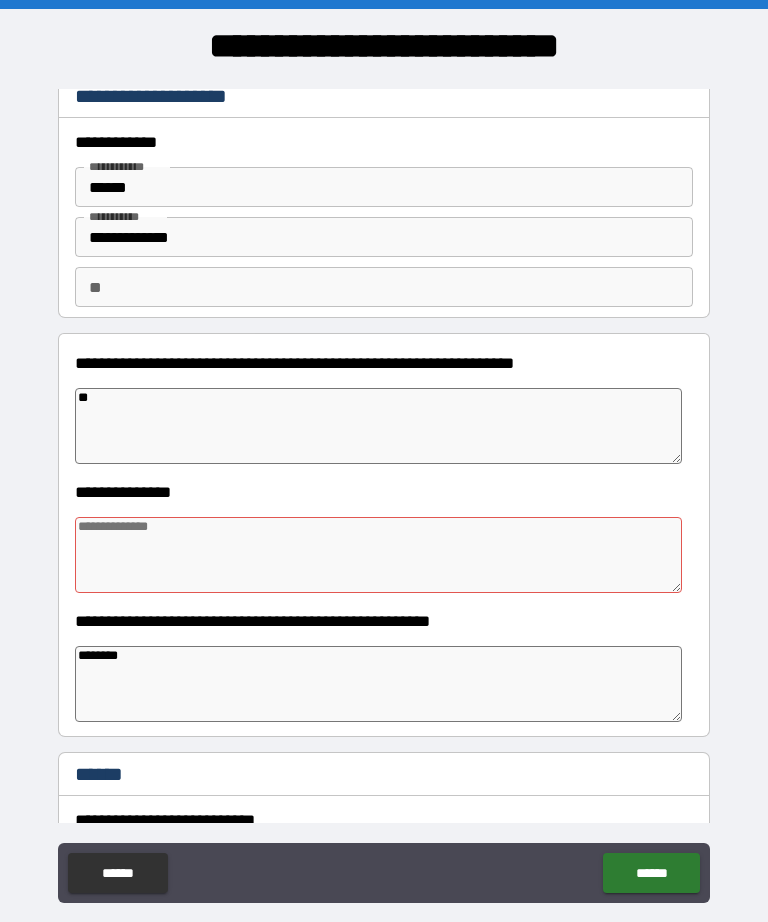 scroll, scrollTop: 0, scrollLeft: 0, axis: both 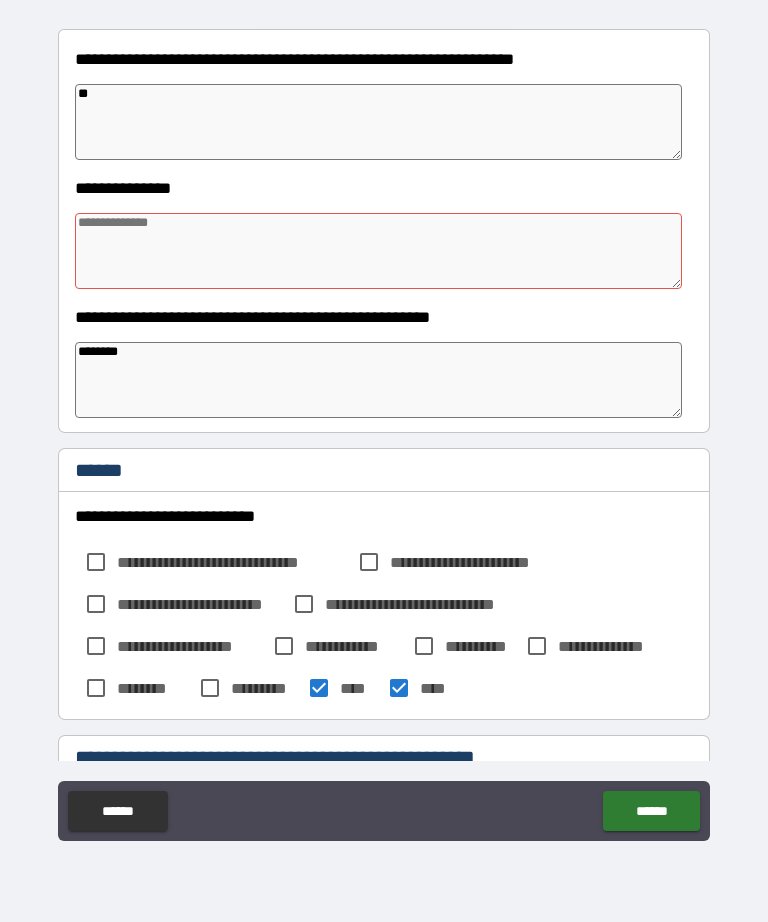 click at bounding box center (378, 251) 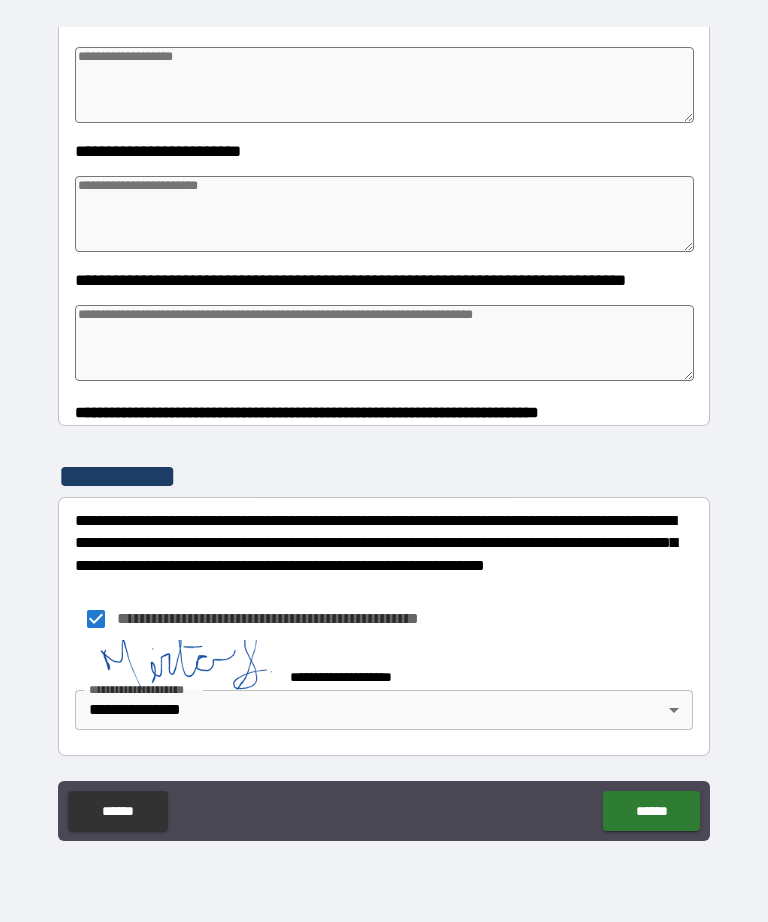 scroll, scrollTop: 2838, scrollLeft: 0, axis: vertical 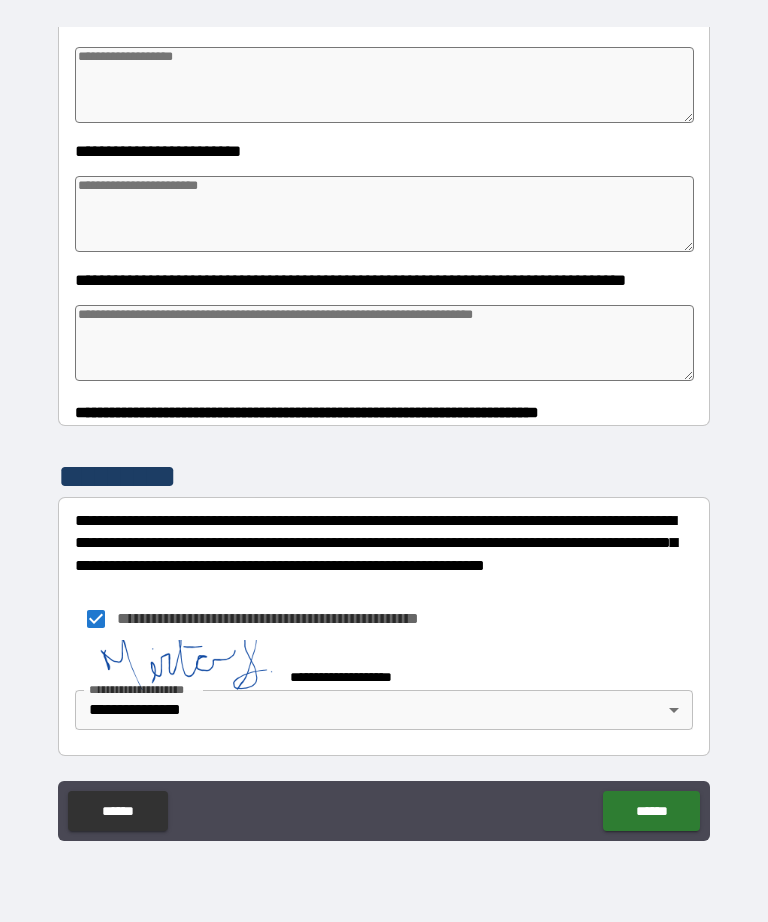 click on "******" at bounding box center (651, 811) 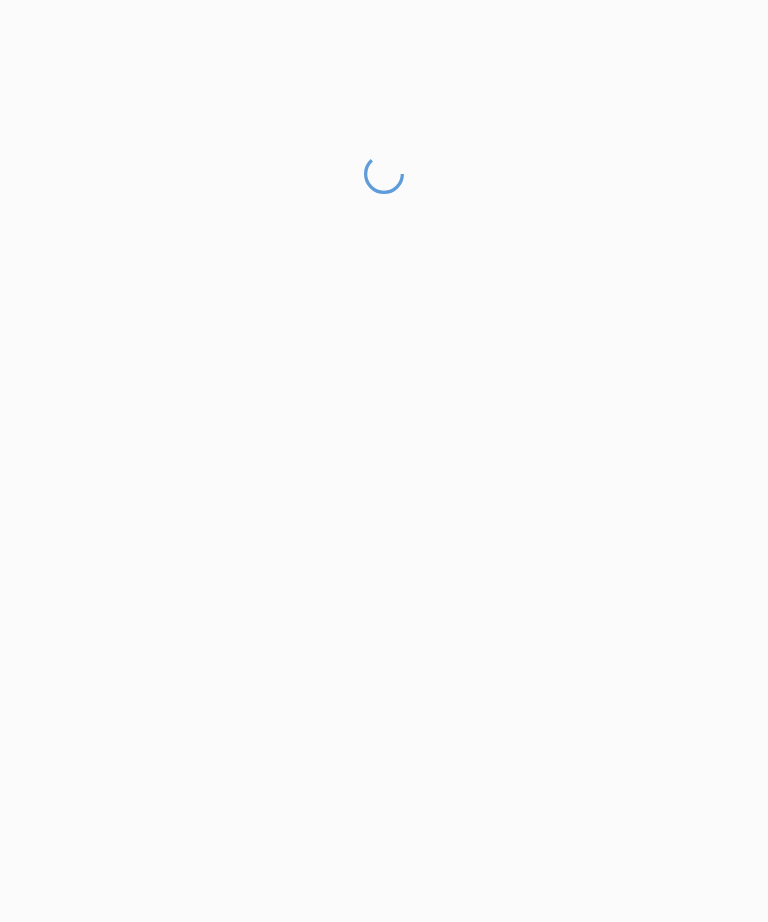 scroll, scrollTop: 64, scrollLeft: 0, axis: vertical 